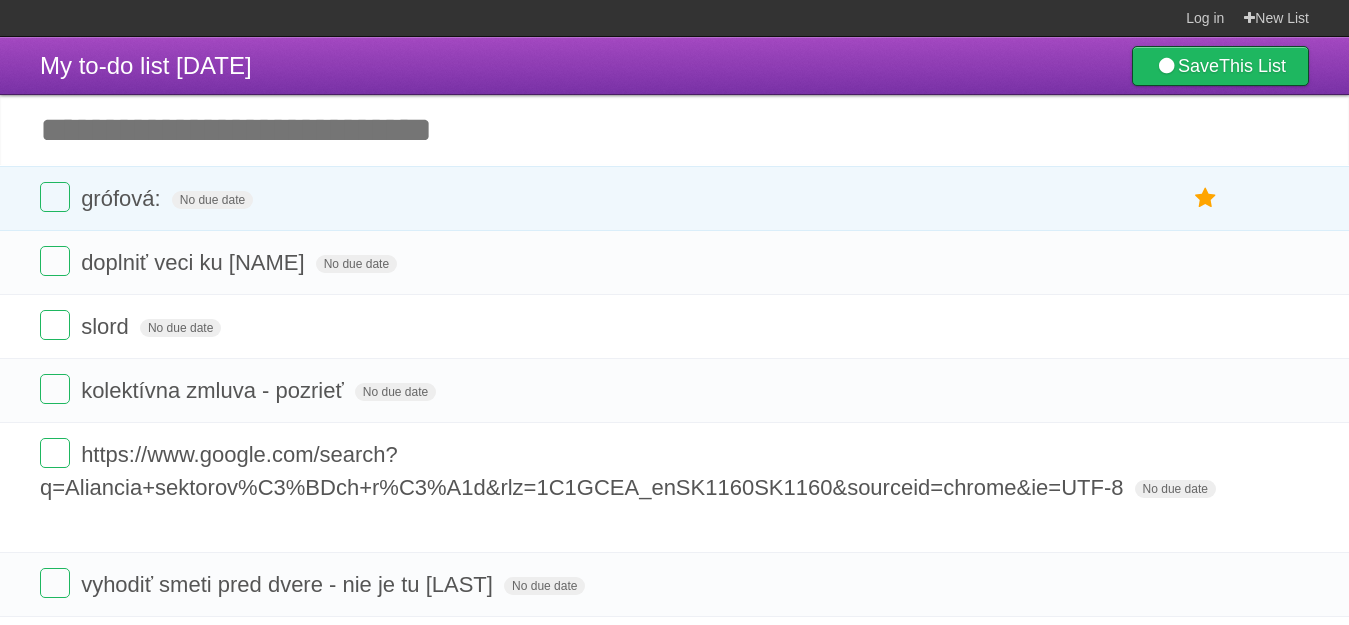 scroll, scrollTop: 0, scrollLeft: 0, axis: both 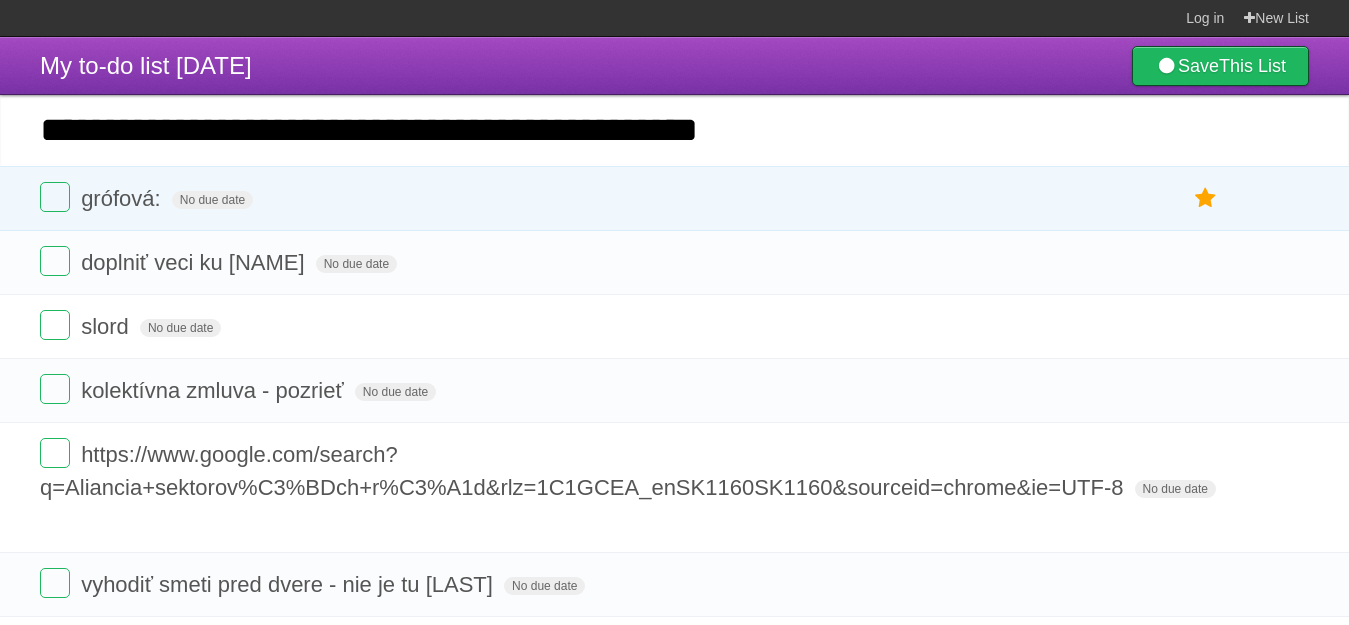 type on "**********" 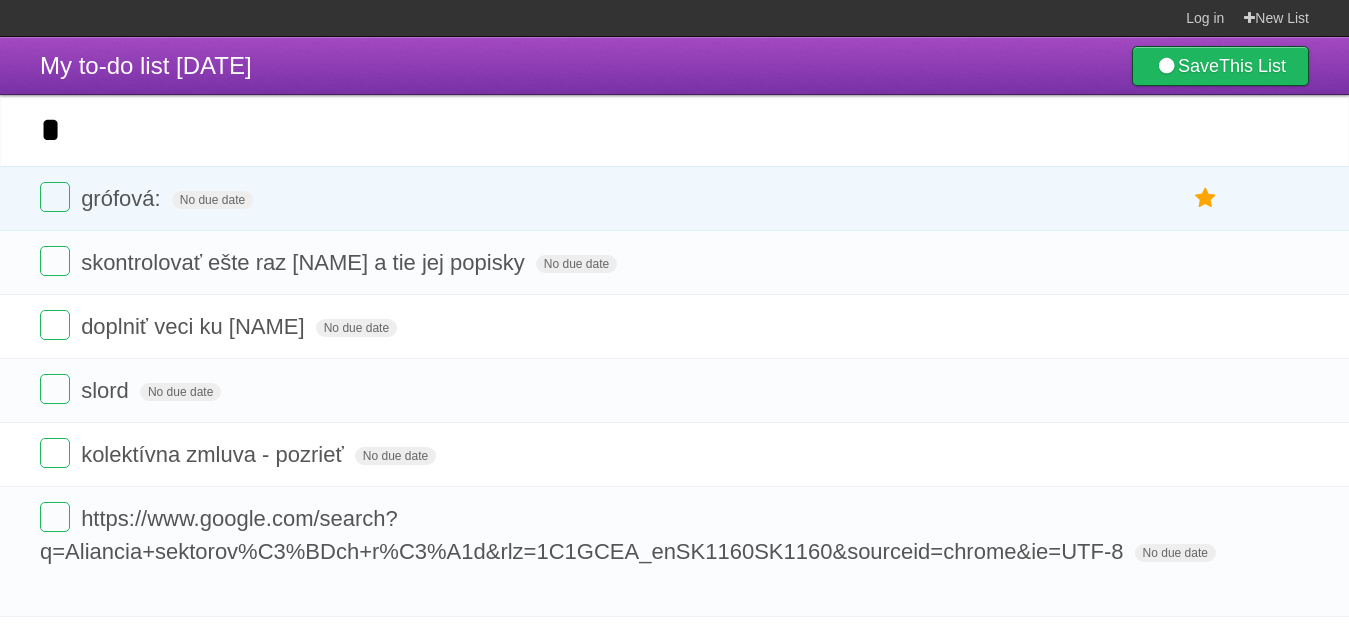 click on "*********" at bounding box center (0, 0) 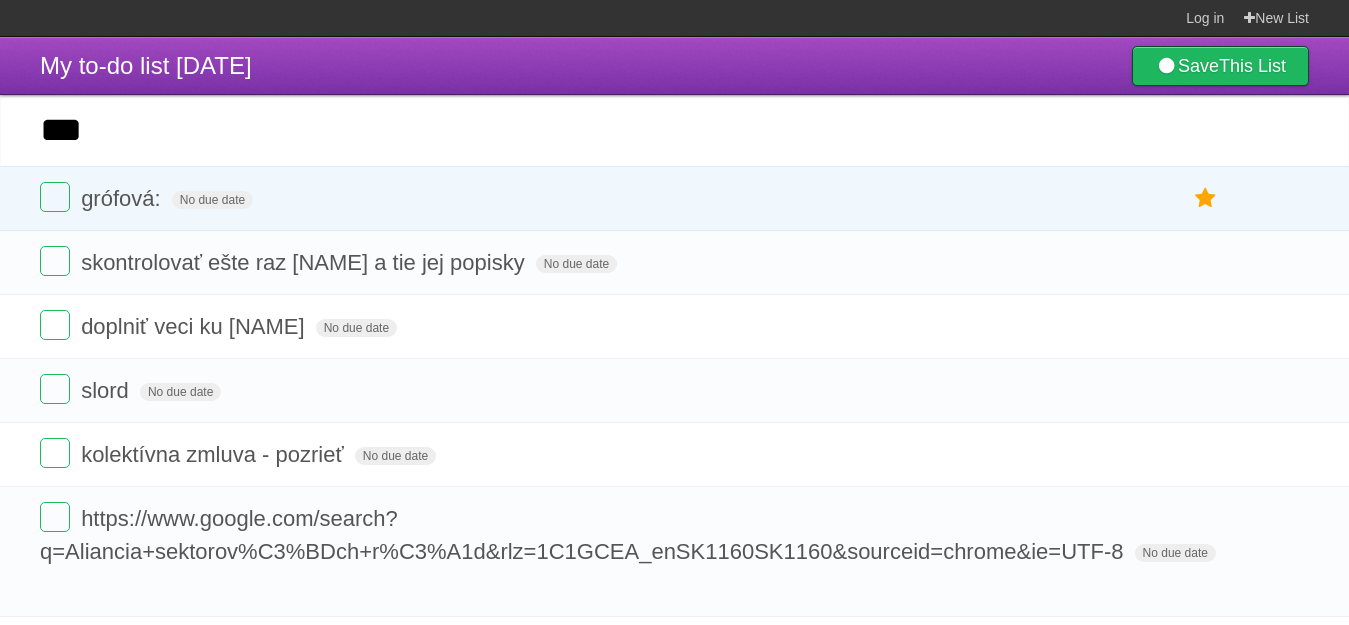 type on "***" 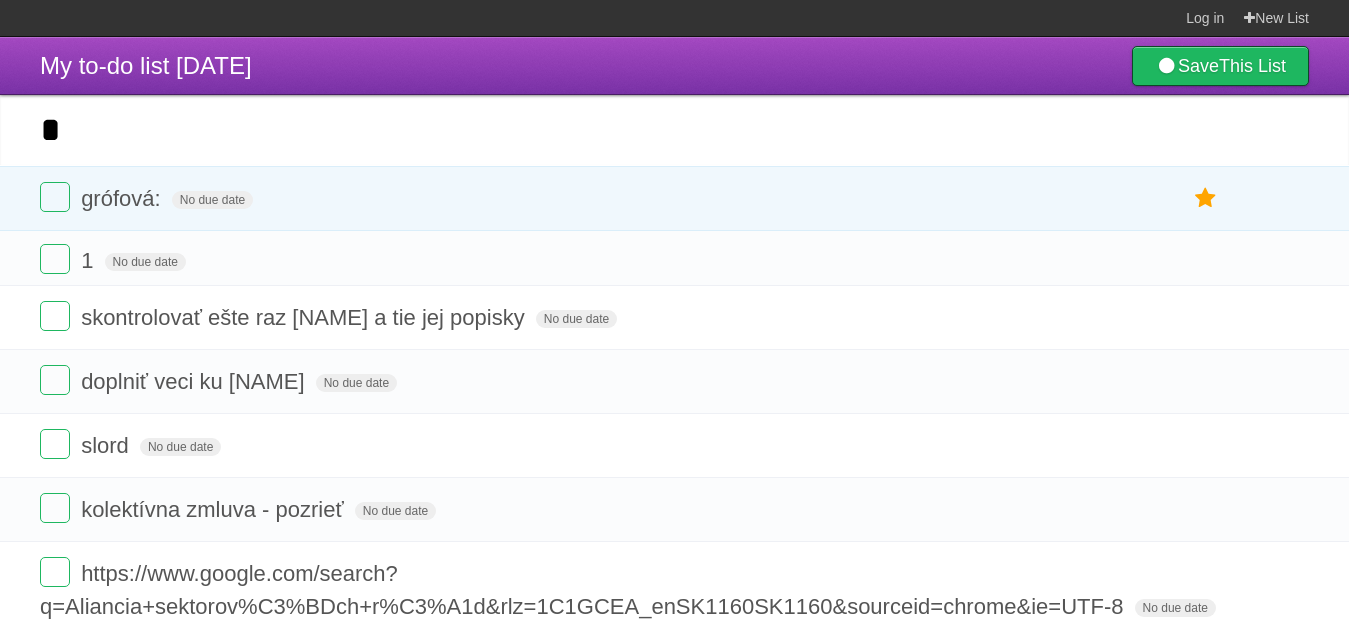 click on "*********" at bounding box center (0, 0) 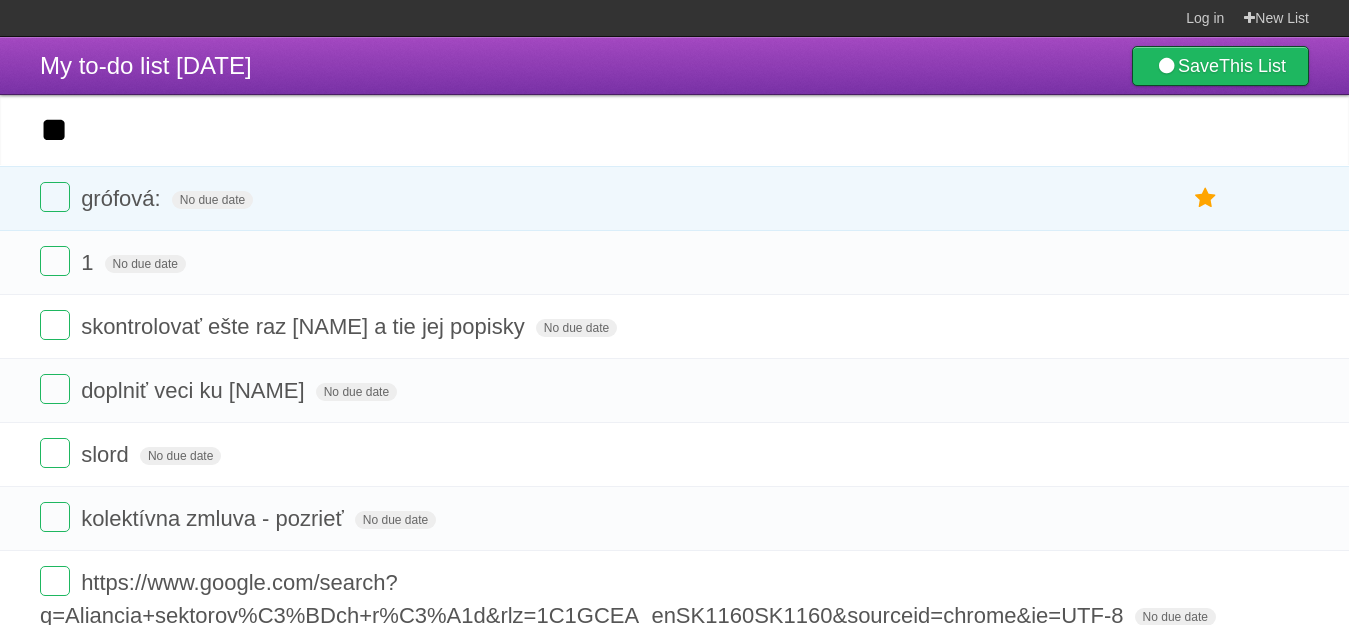 type on "**" 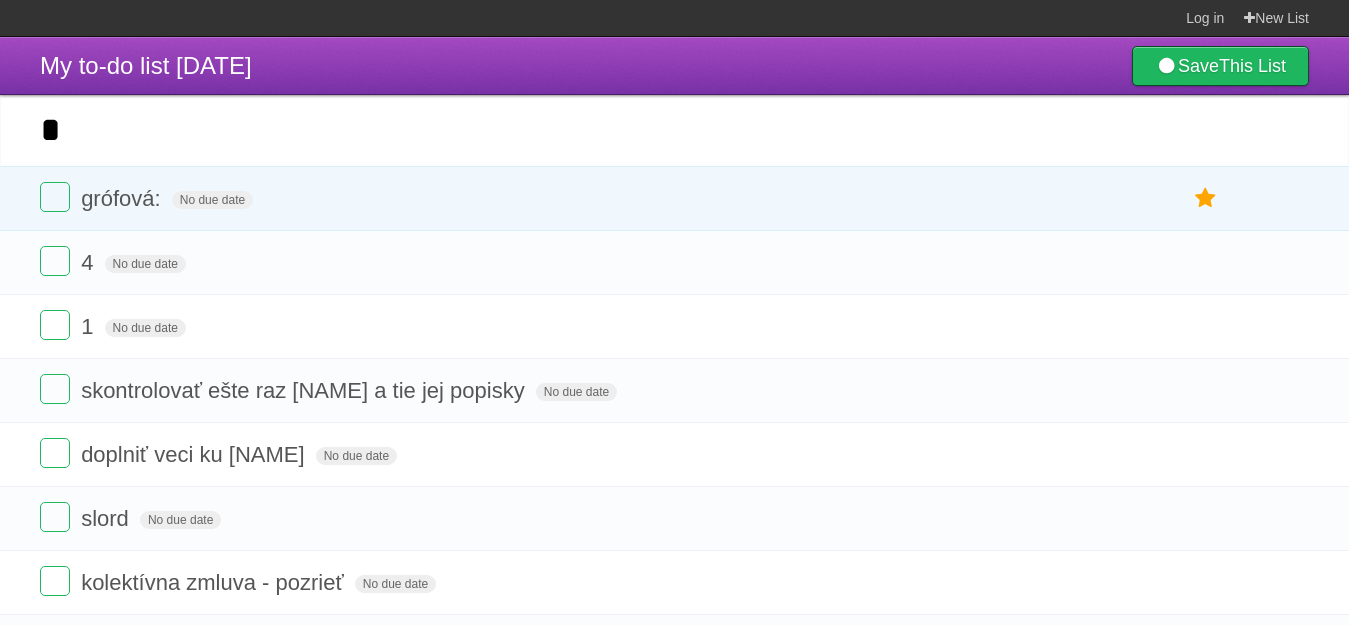 click on "*********" at bounding box center [0, 0] 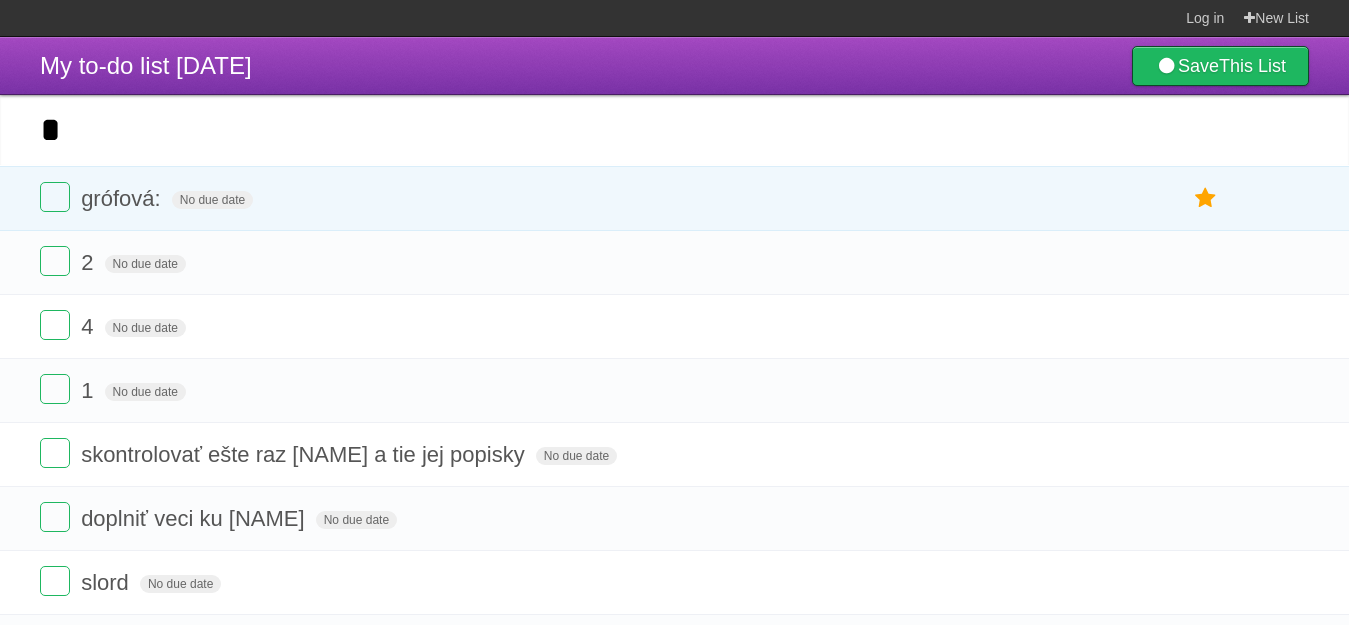 type on "*" 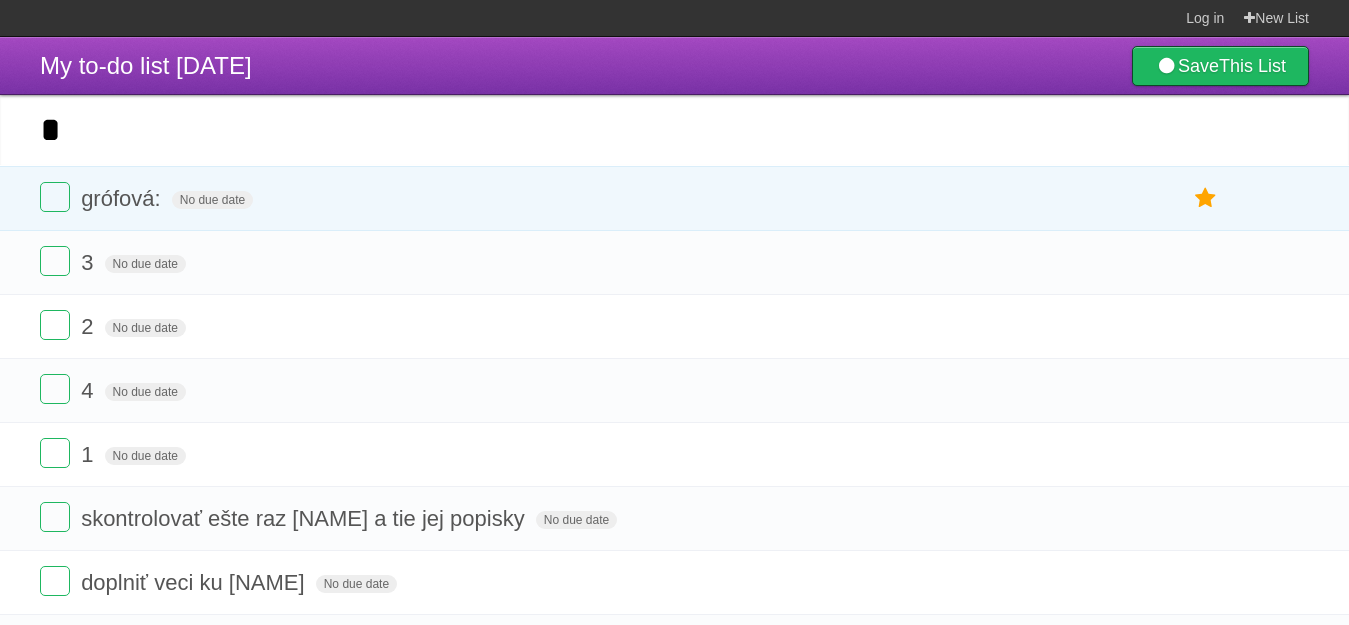type on "*" 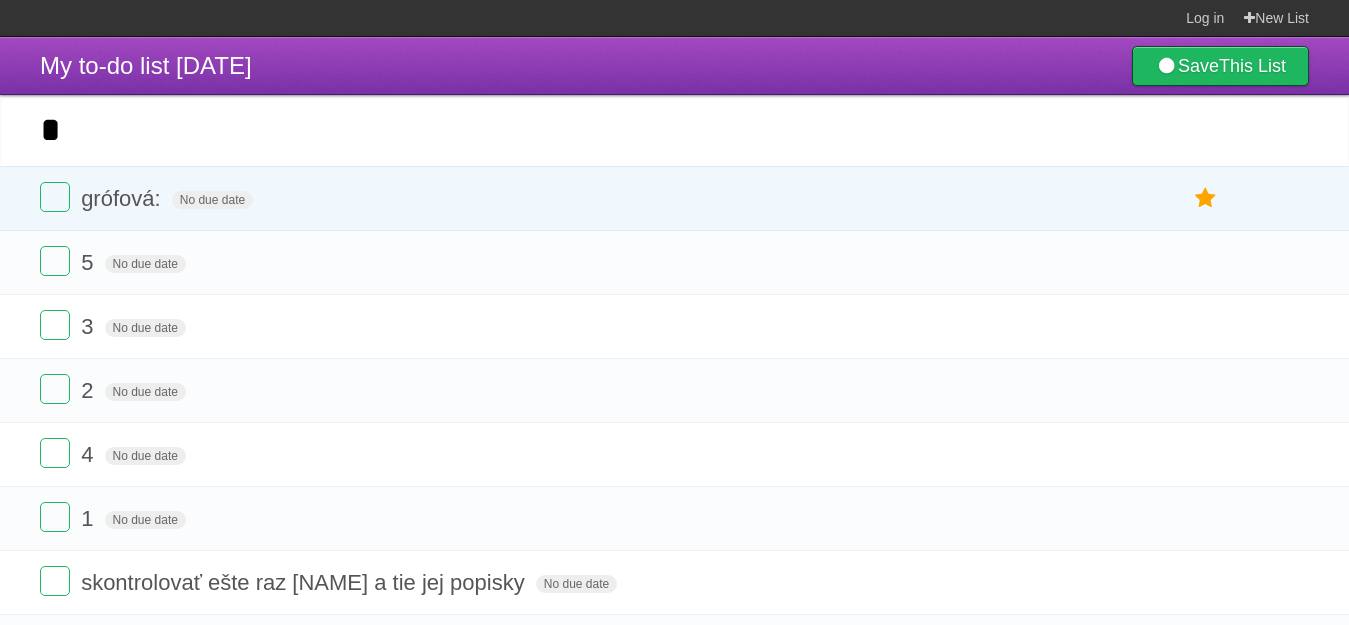 type on "*" 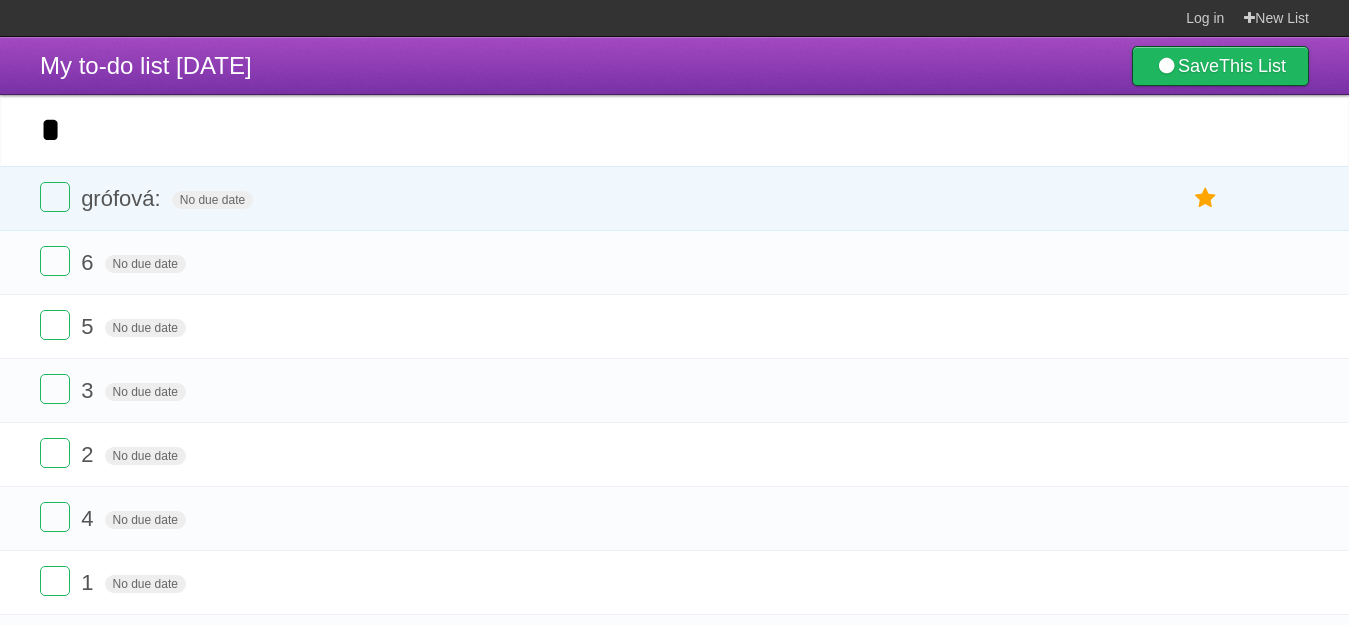 type on "*" 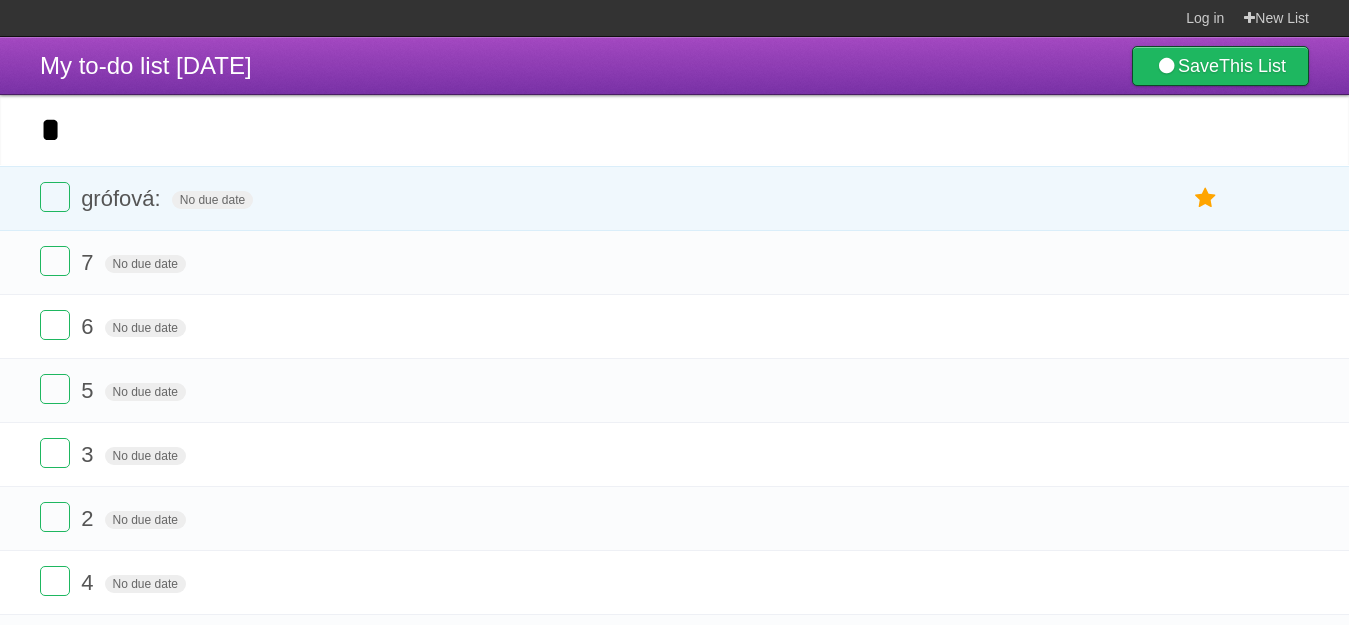 click on "*********" at bounding box center [0, 0] 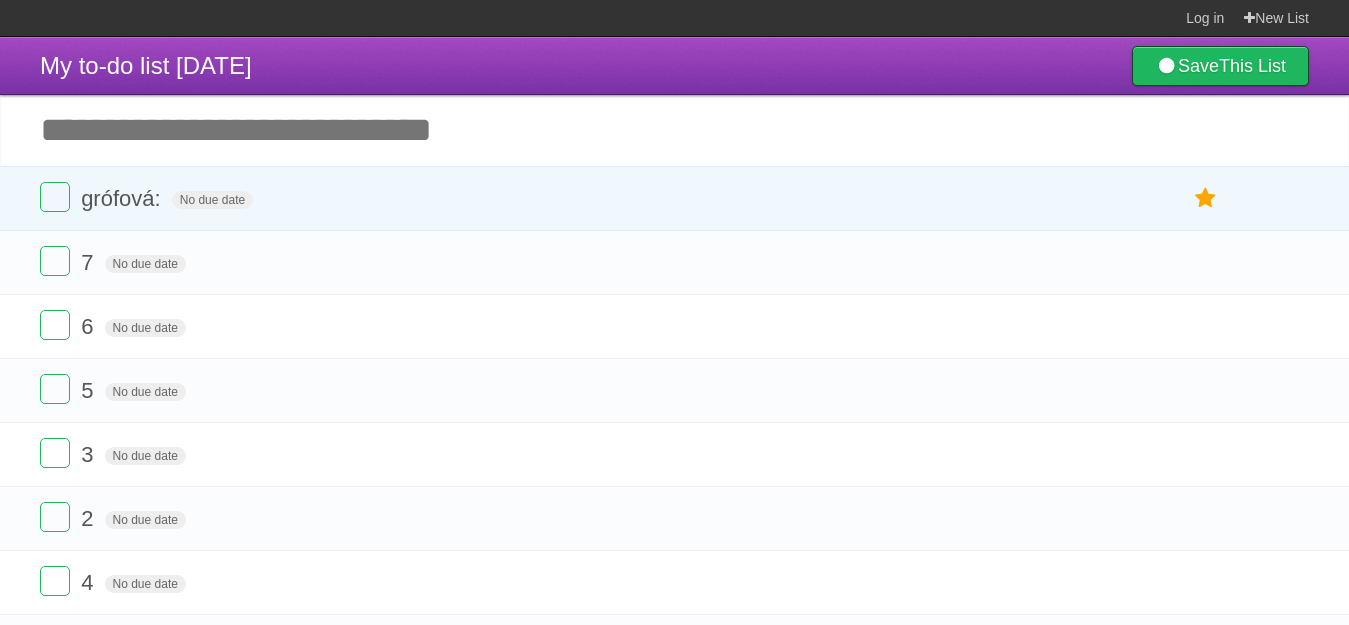 click on "*********" at bounding box center (0, 0) 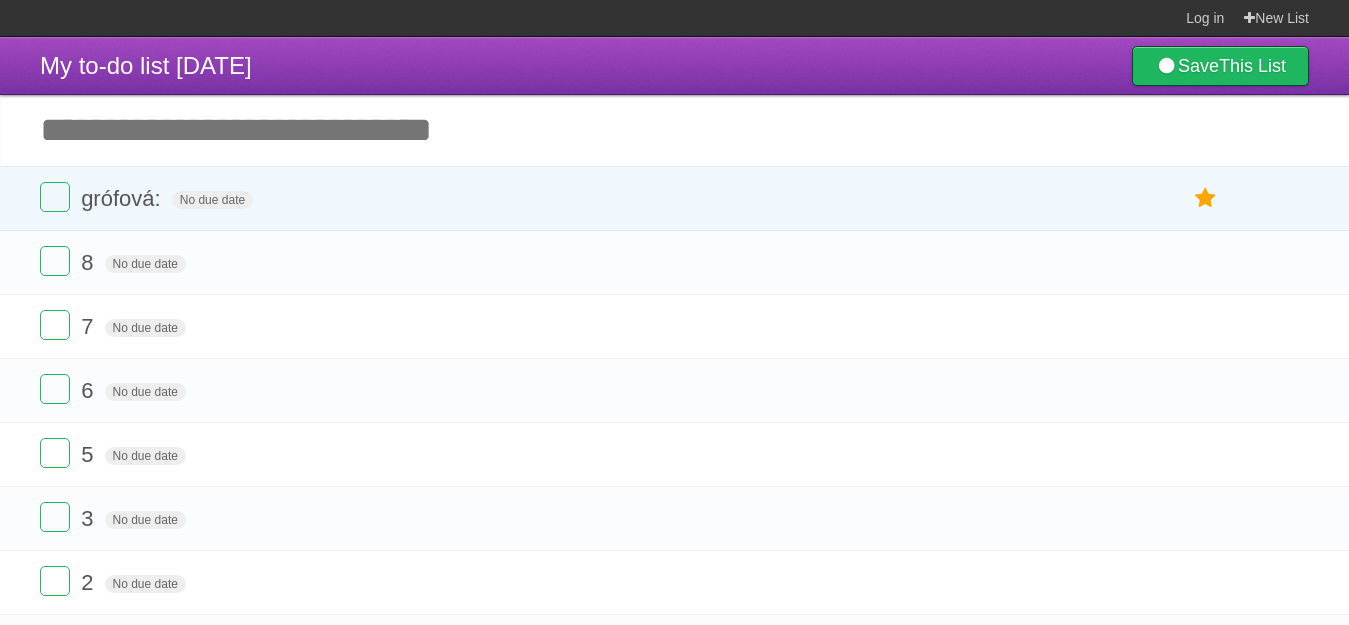 click on "Add another task" at bounding box center [674, 130] 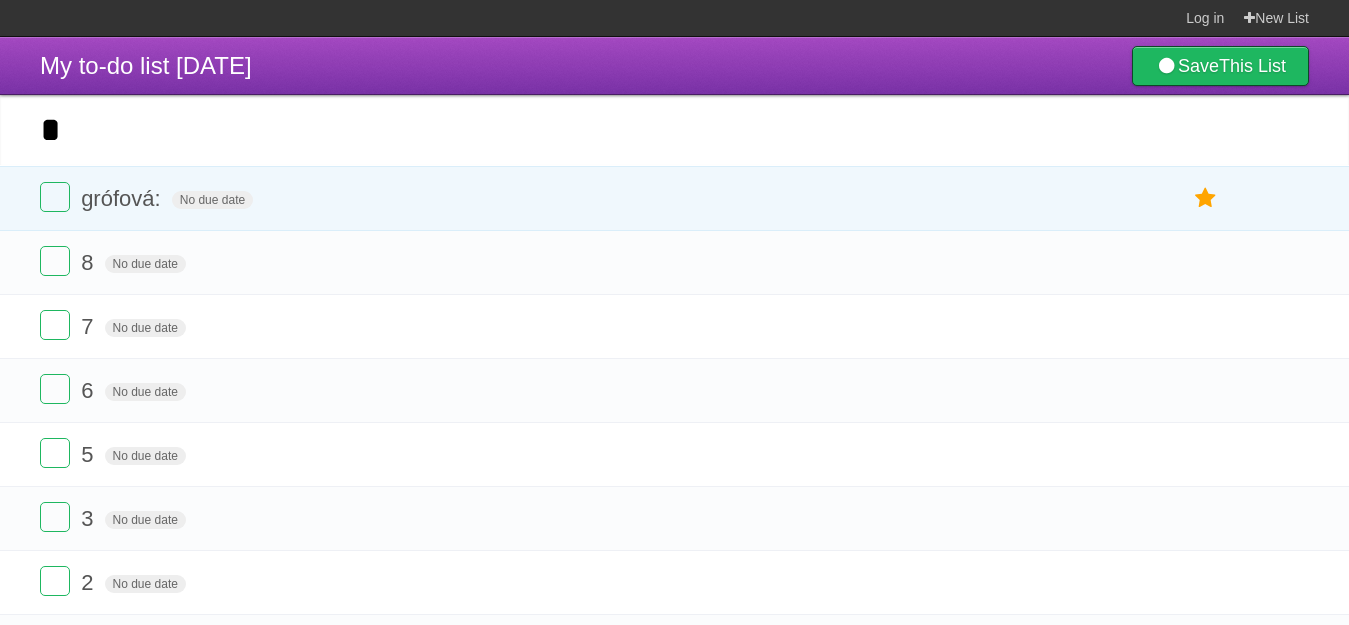 type on "*" 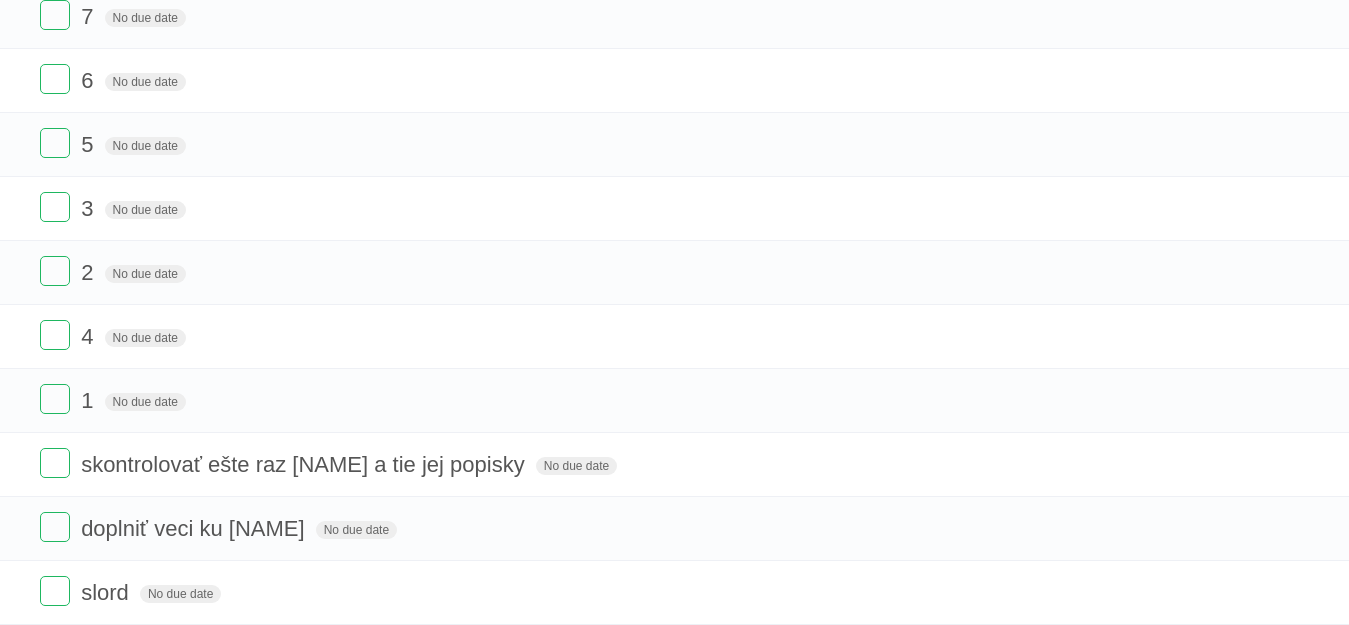 scroll, scrollTop: 400, scrollLeft: 0, axis: vertical 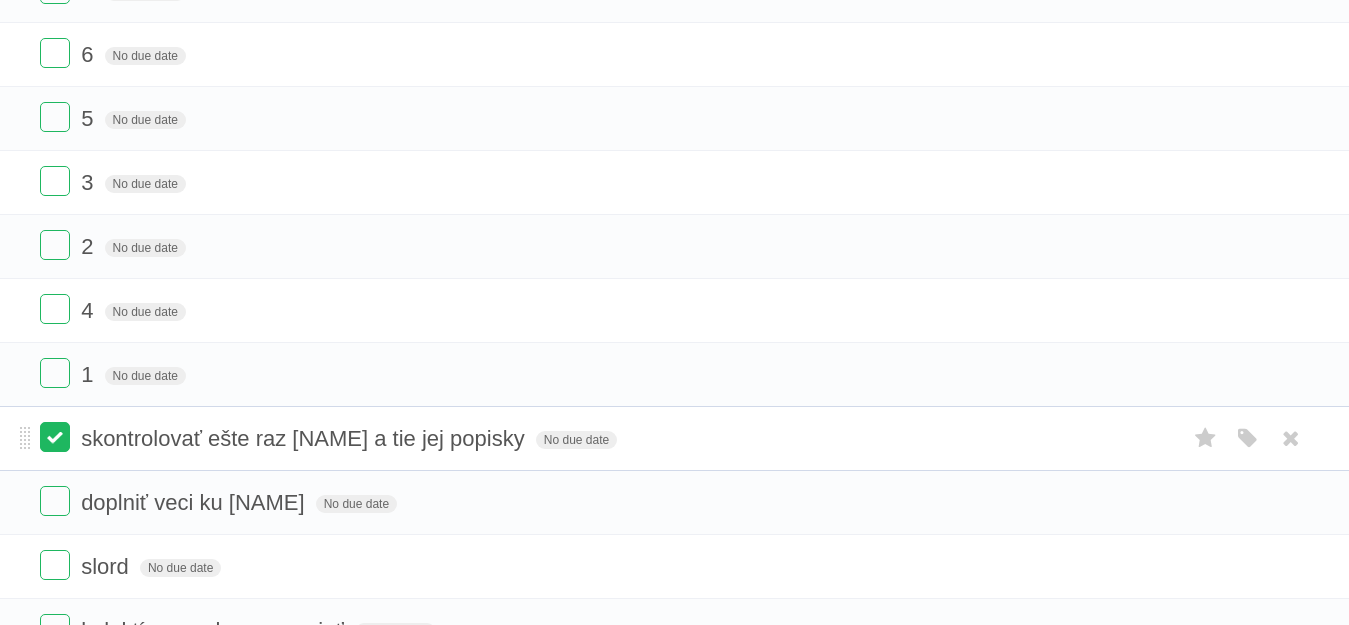 click at bounding box center (55, 437) 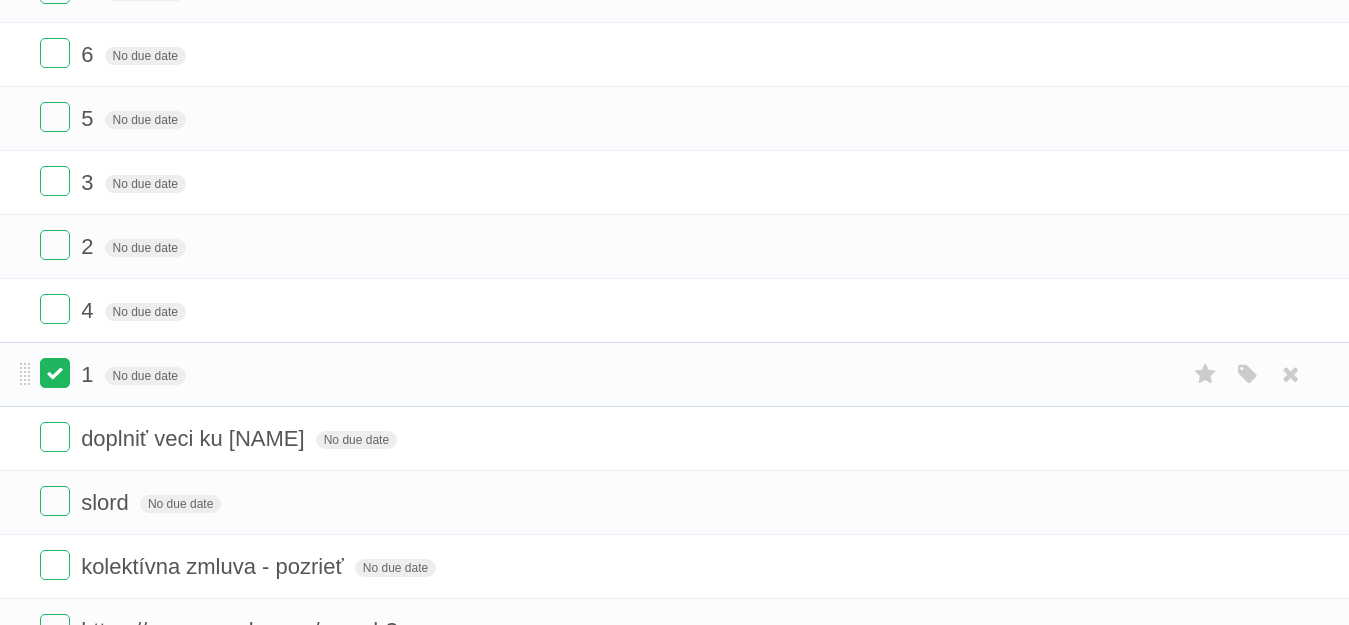 click at bounding box center [55, 373] 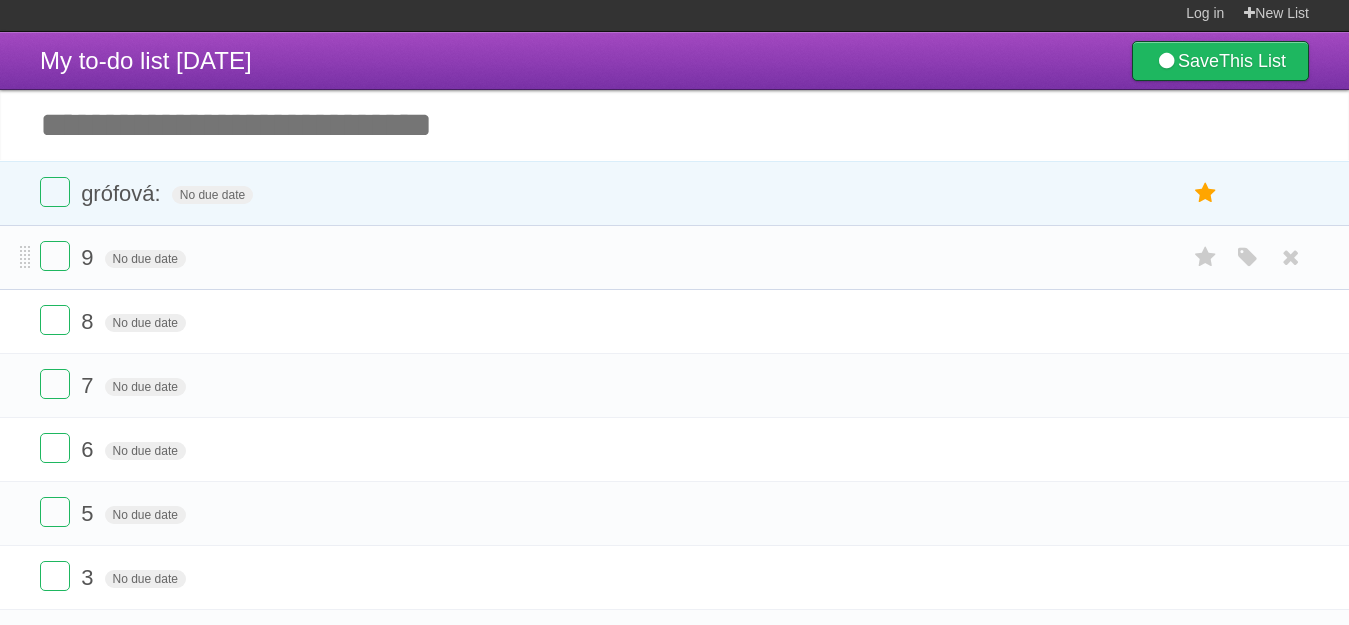 scroll, scrollTop: 0, scrollLeft: 0, axis: both 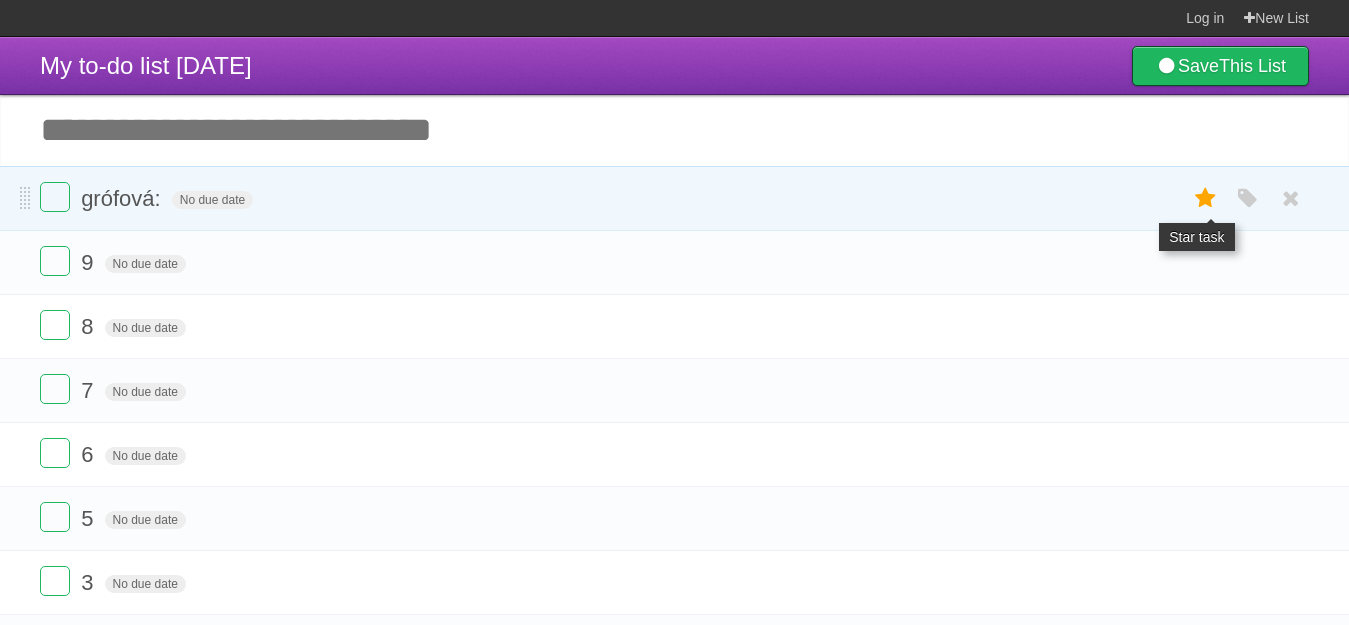 click at bounding box center [1206, 198] 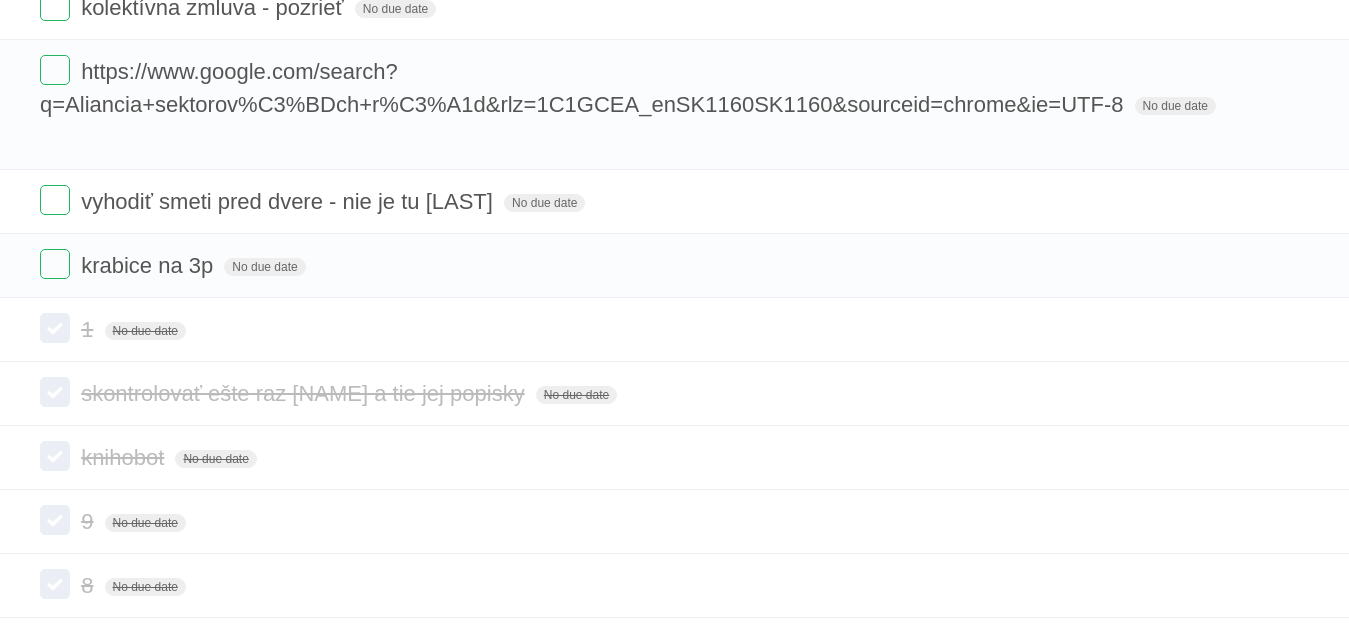 scroll, scrollTop: 900, scrollLeft: 0, axis: vertical 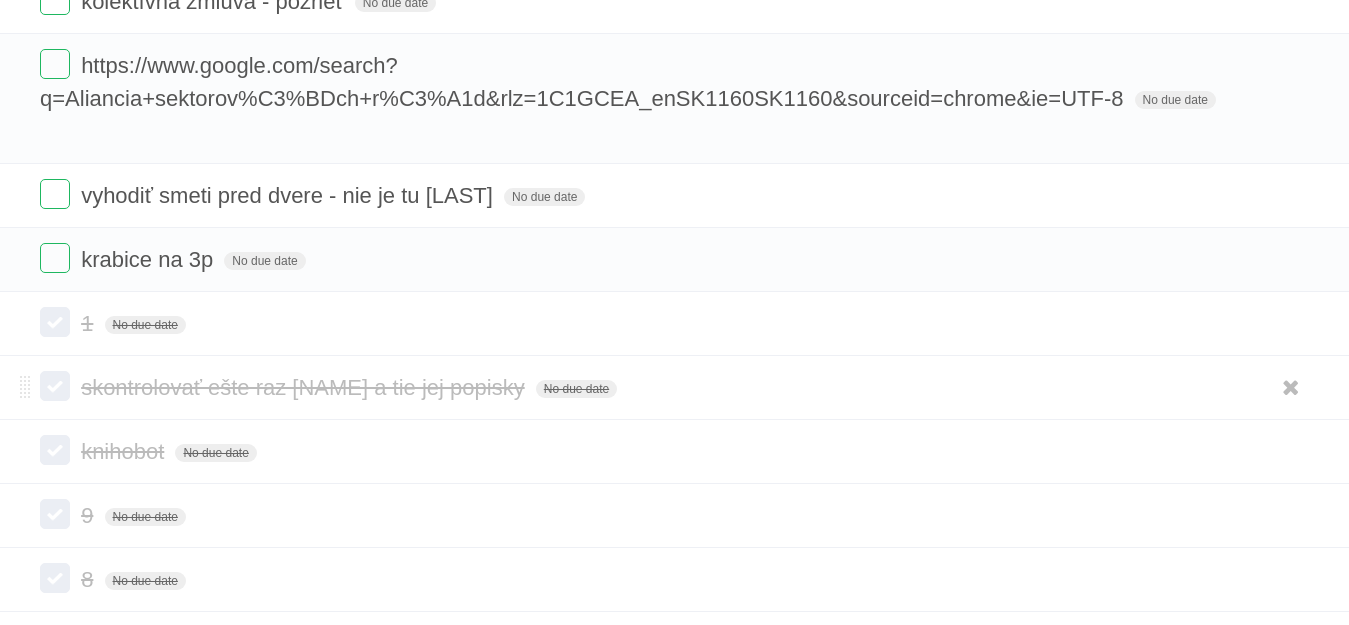 click at bounding box center (55, 386) 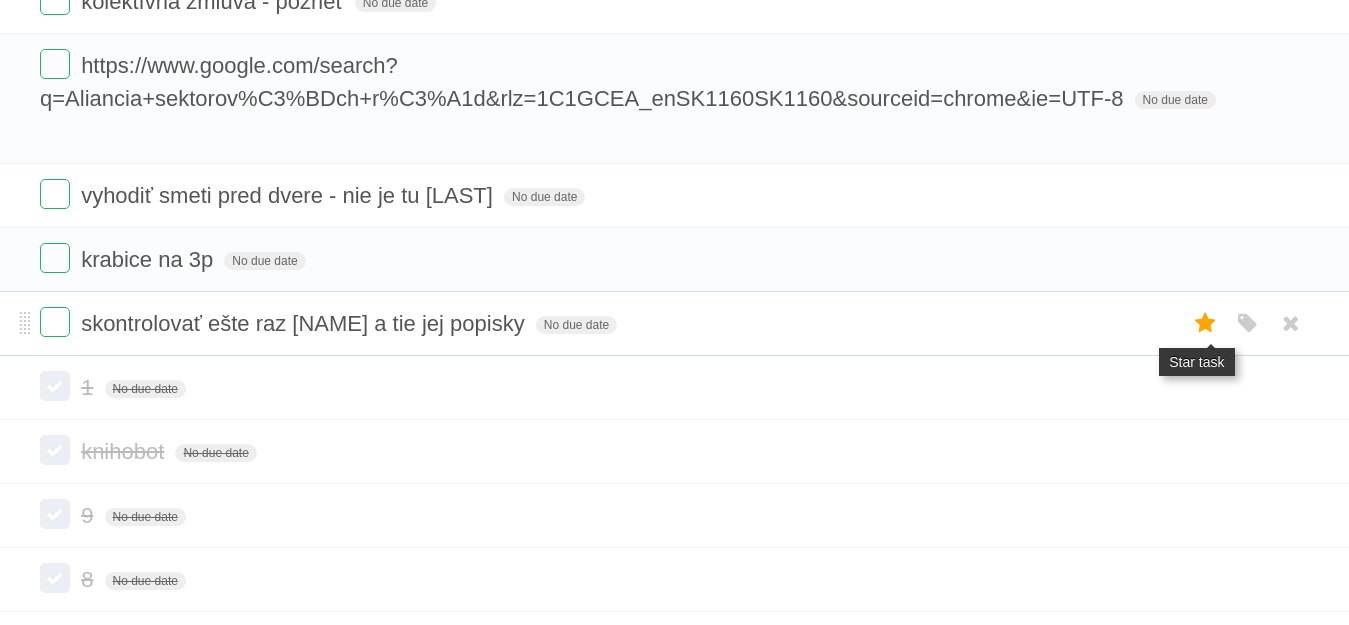 click at bounding box center [1206, 323] 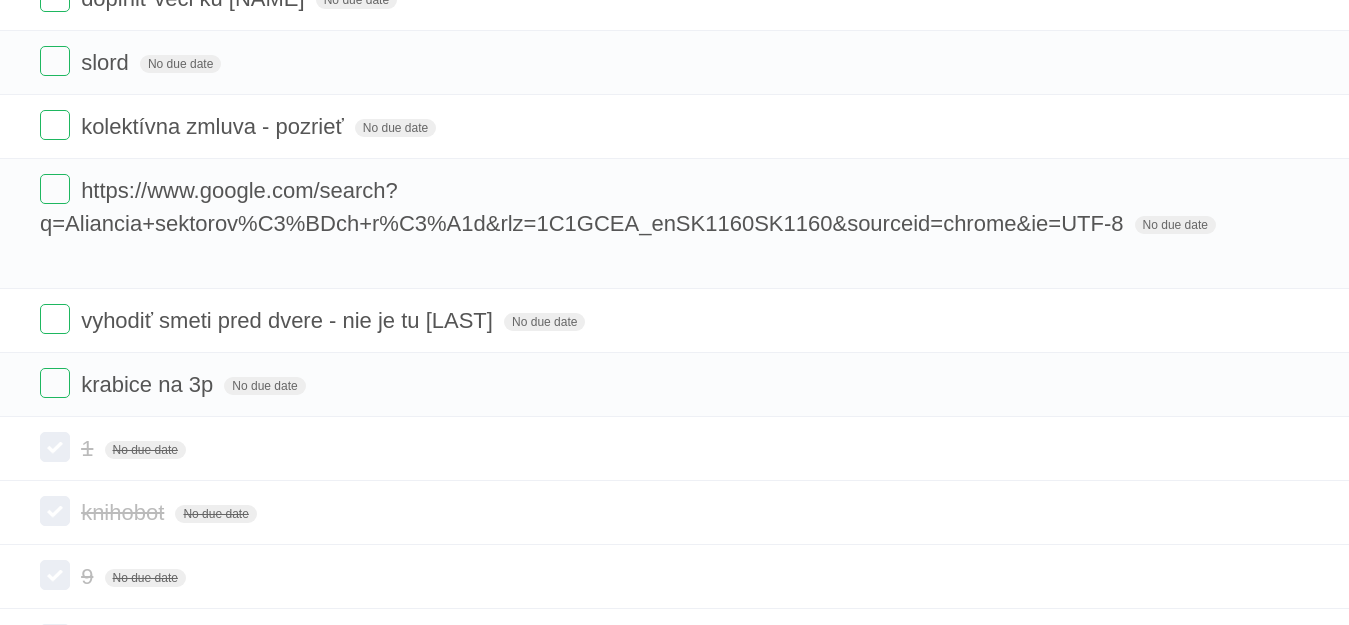 scroll, scrollTop: 900, scrollLeft: 0, axis: vertical 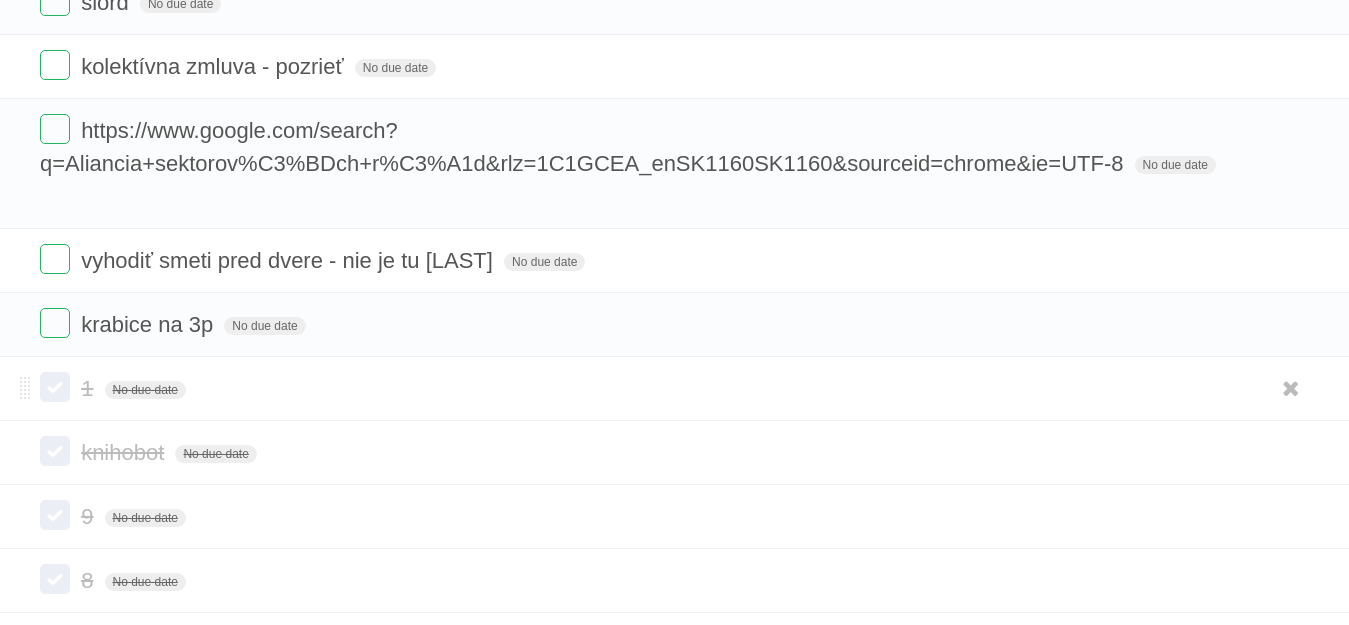 click at bounding box center [55, 387] 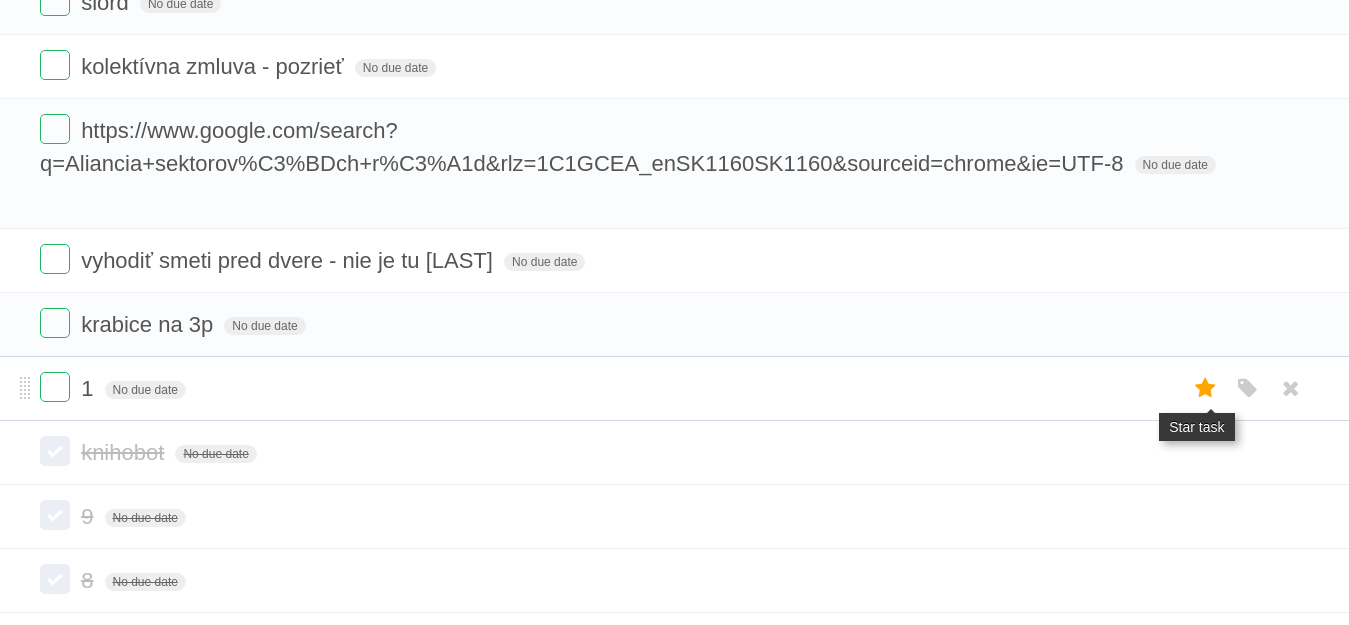 click at bounding box center (1206, 388) 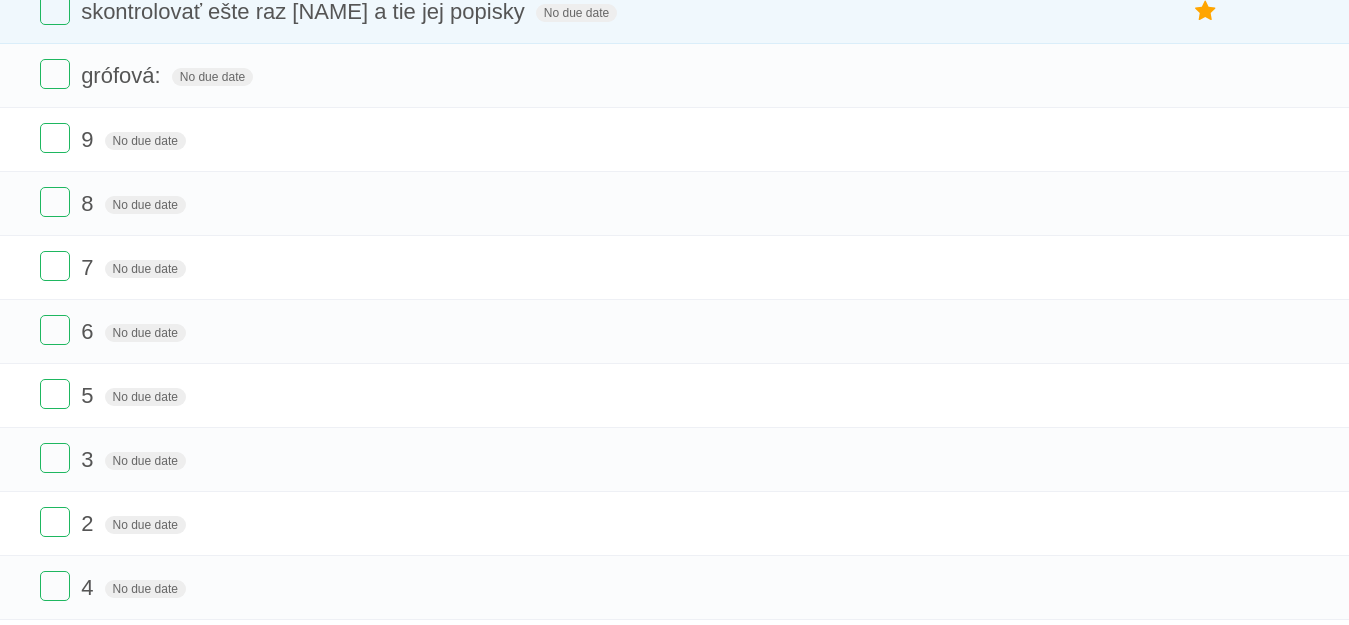 scroll, scrollTop: 0, scrollLeft: 0, axis: both 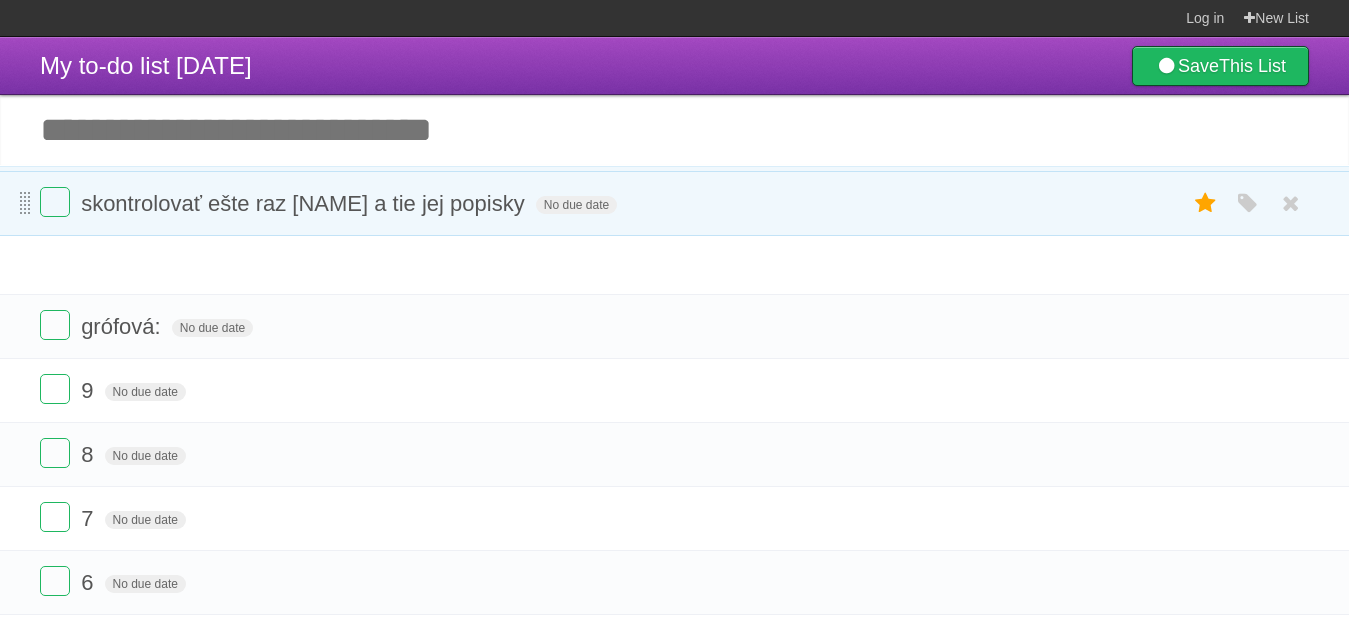 drag, startPoint x: 28, startPoint y: 262, endPoint x: 24, endPoint y: 201, distance: 61.13101 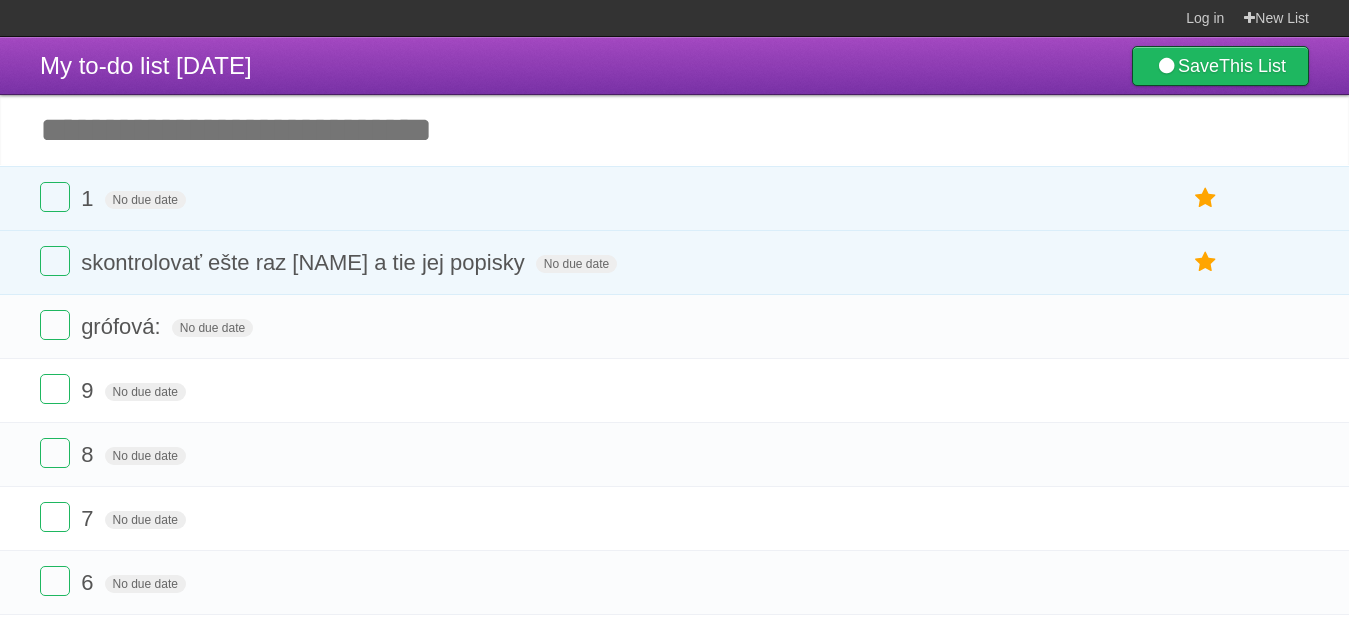 click on "Add another task" at bounding box center [674, 130] 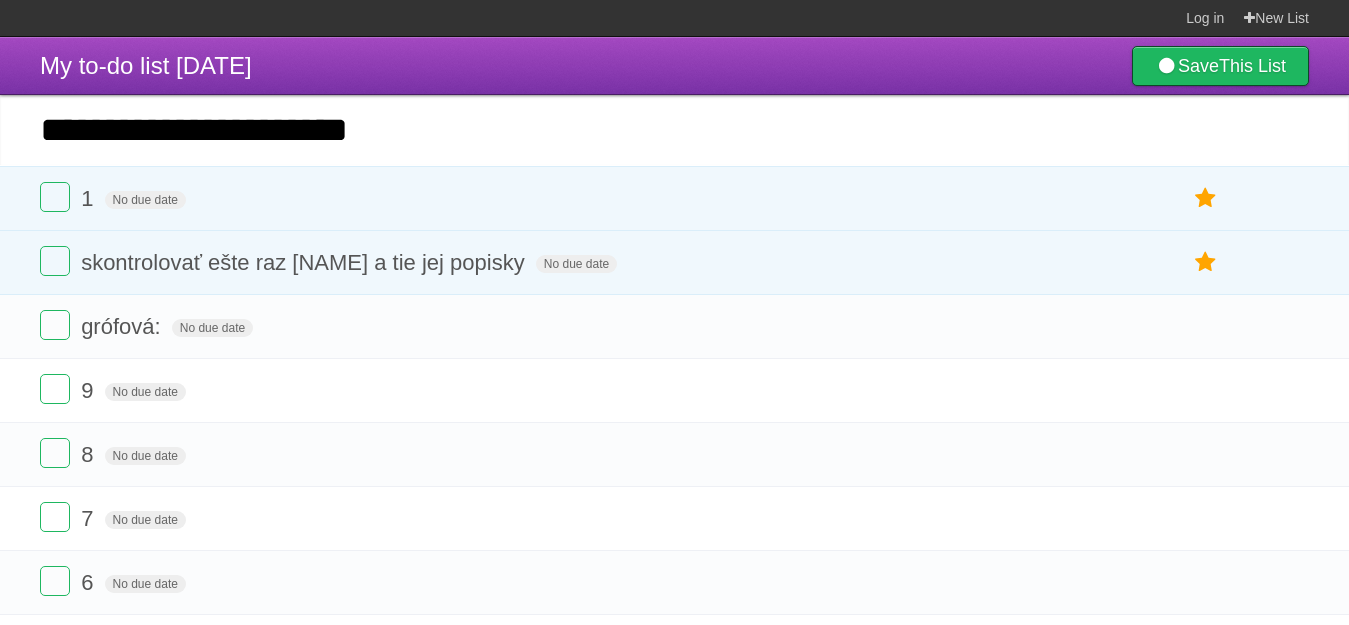 type on "**********" 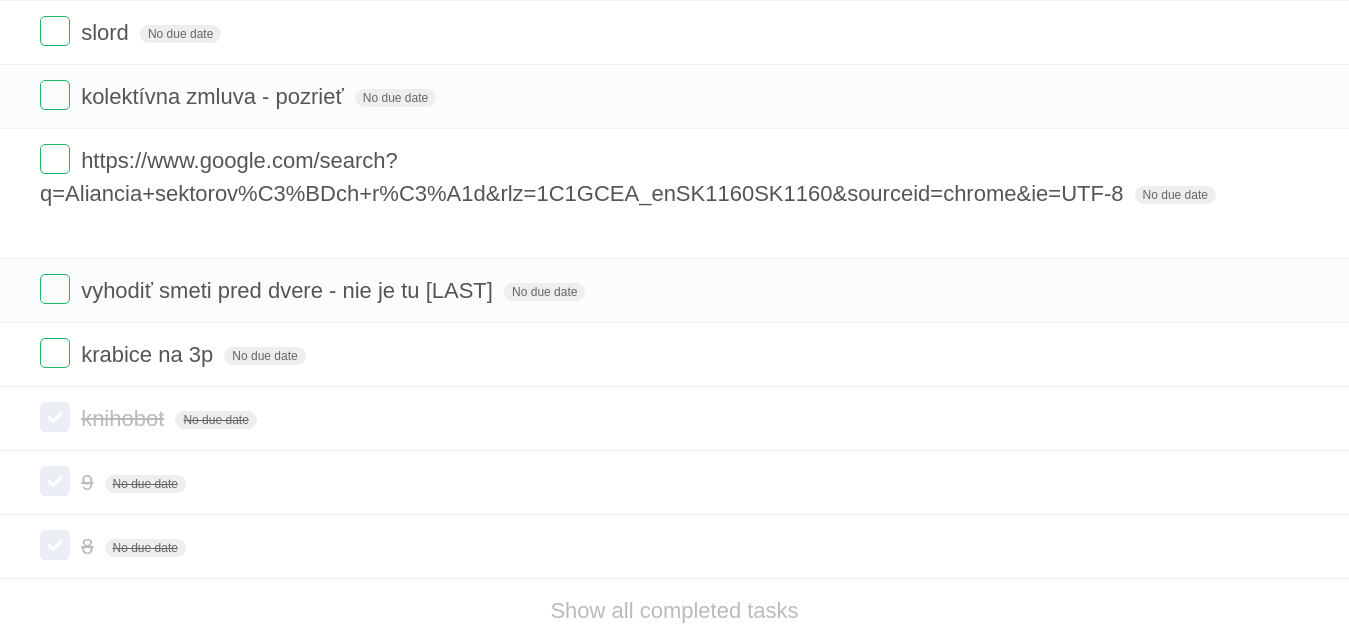 scroll, scrollTop: 1000, scrollLeft: 0, axis: vertical 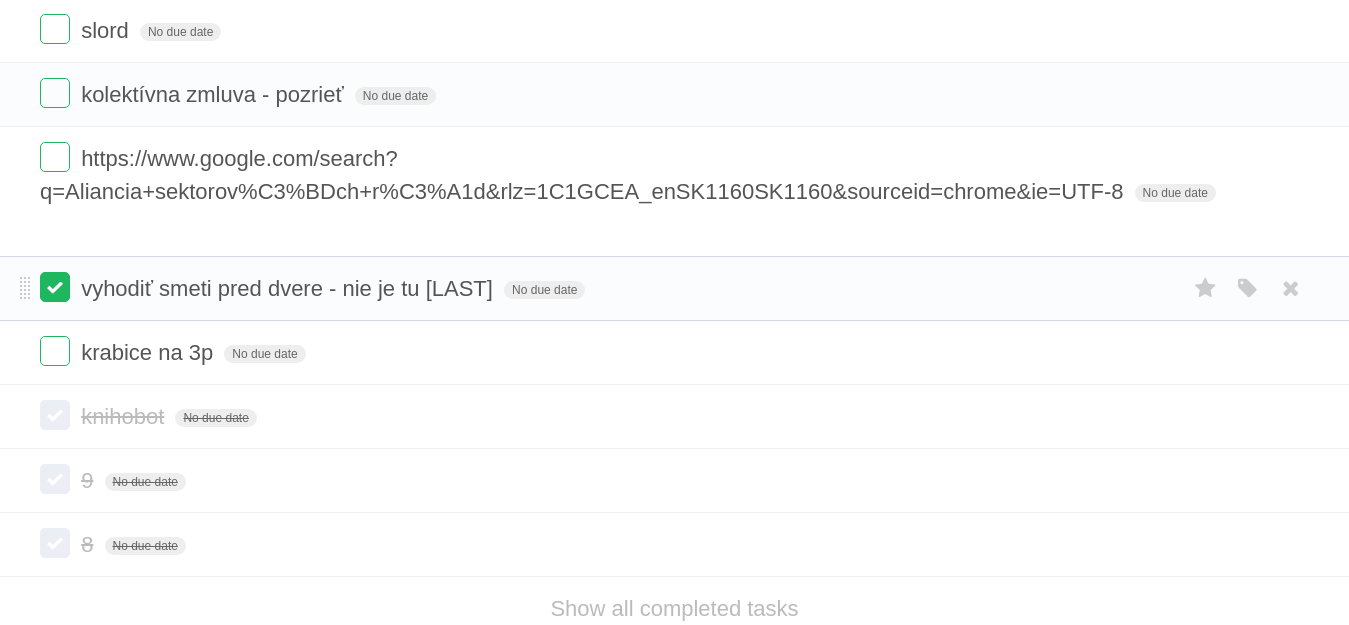 click at bounding box center [55, 287] 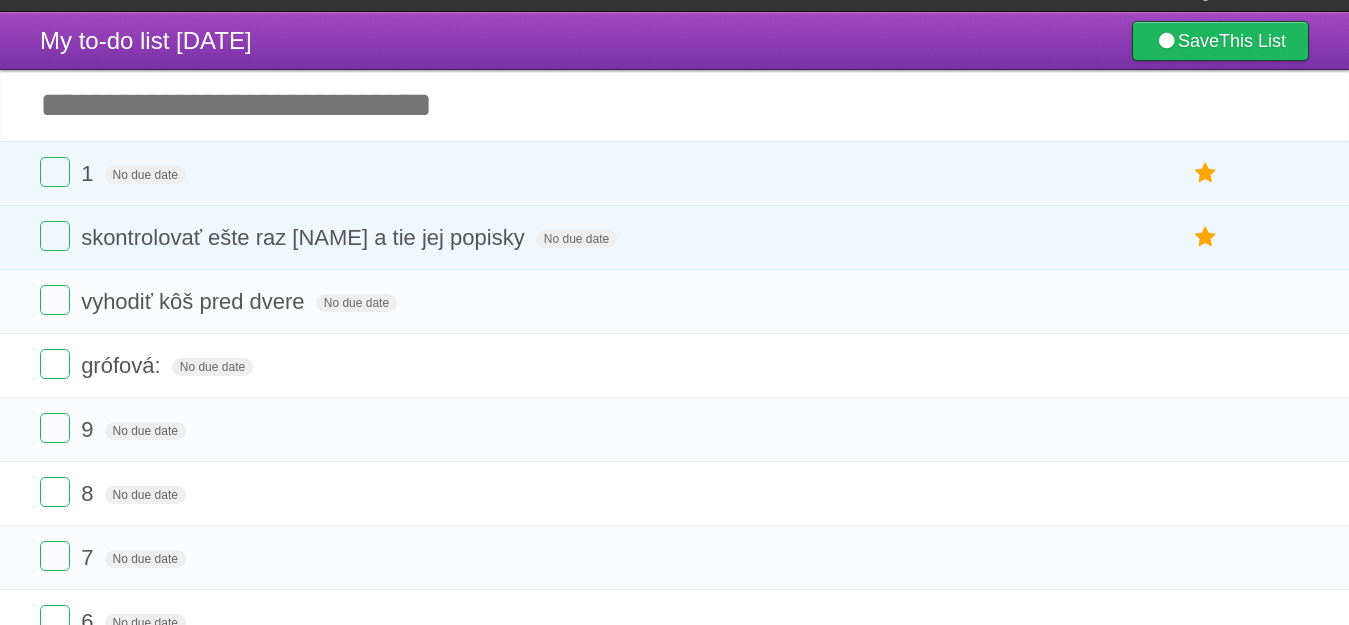 scroll, scrollTop: 0, scrollLeft: 0, axis: both 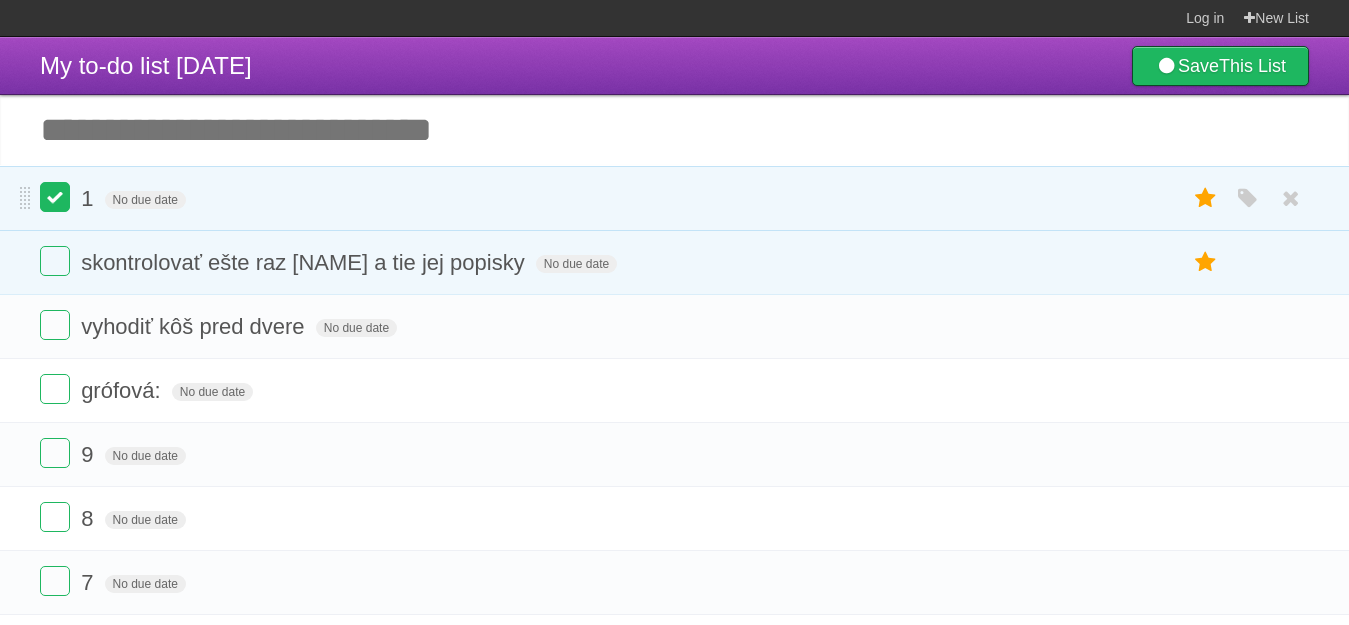 click at bounding box center (55, 197) 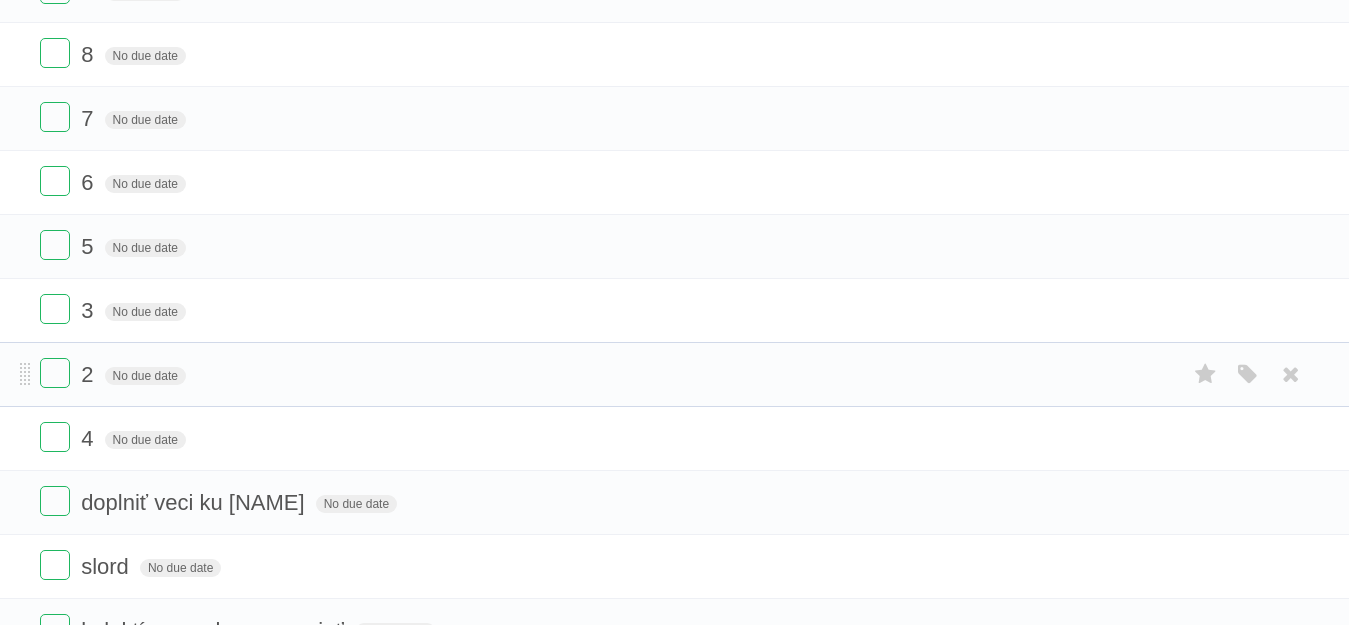 scroll, scrollTop: 336, scrollLeft: 0, axis: vertical 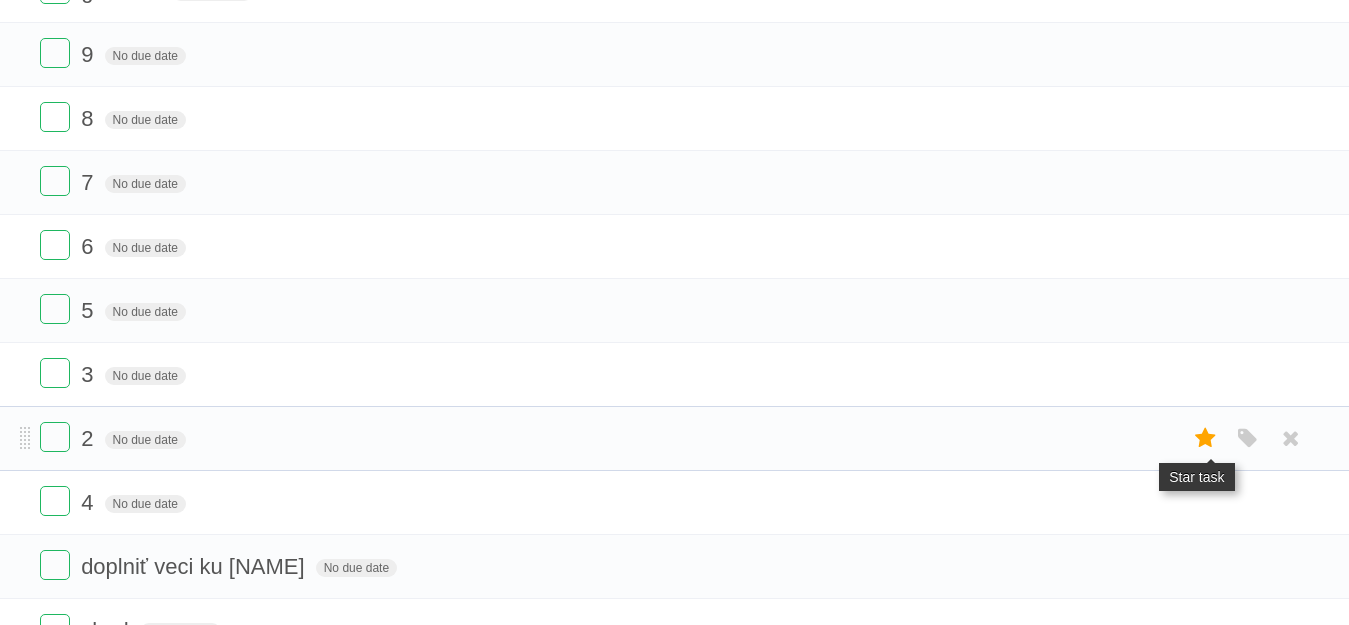 click at bounding box center (1206, 438) 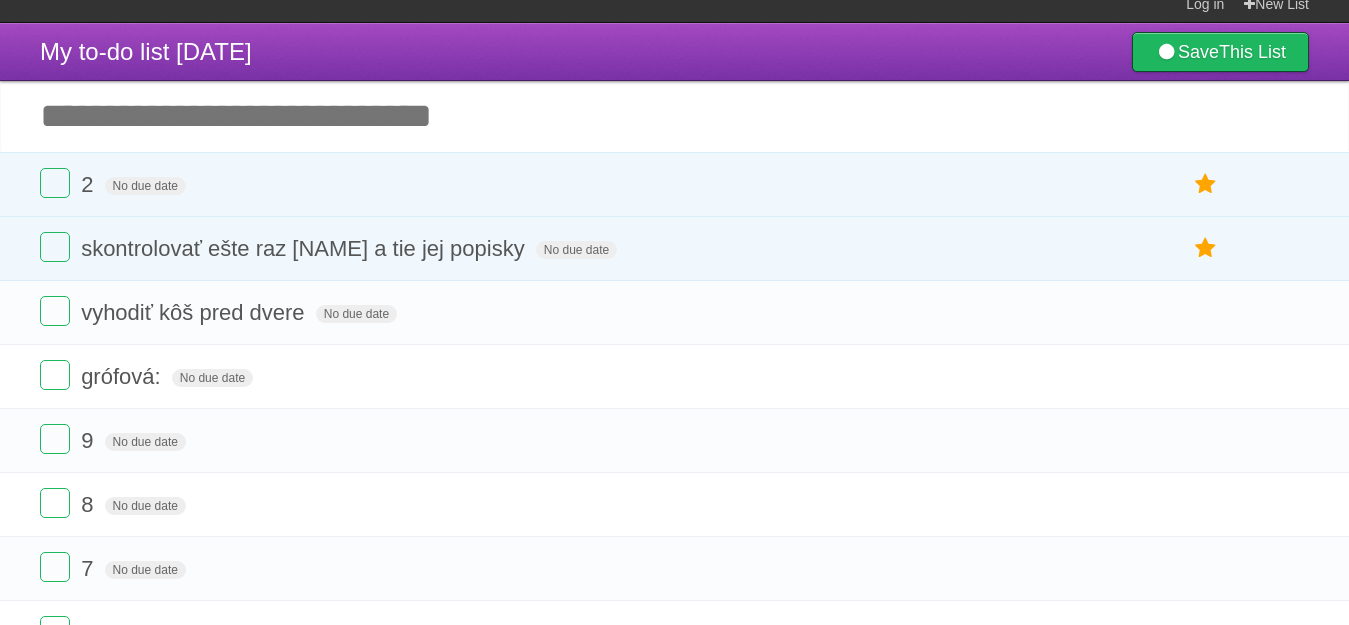 scroll, scrollTop: 0, scrollLeft: 0, axis: both 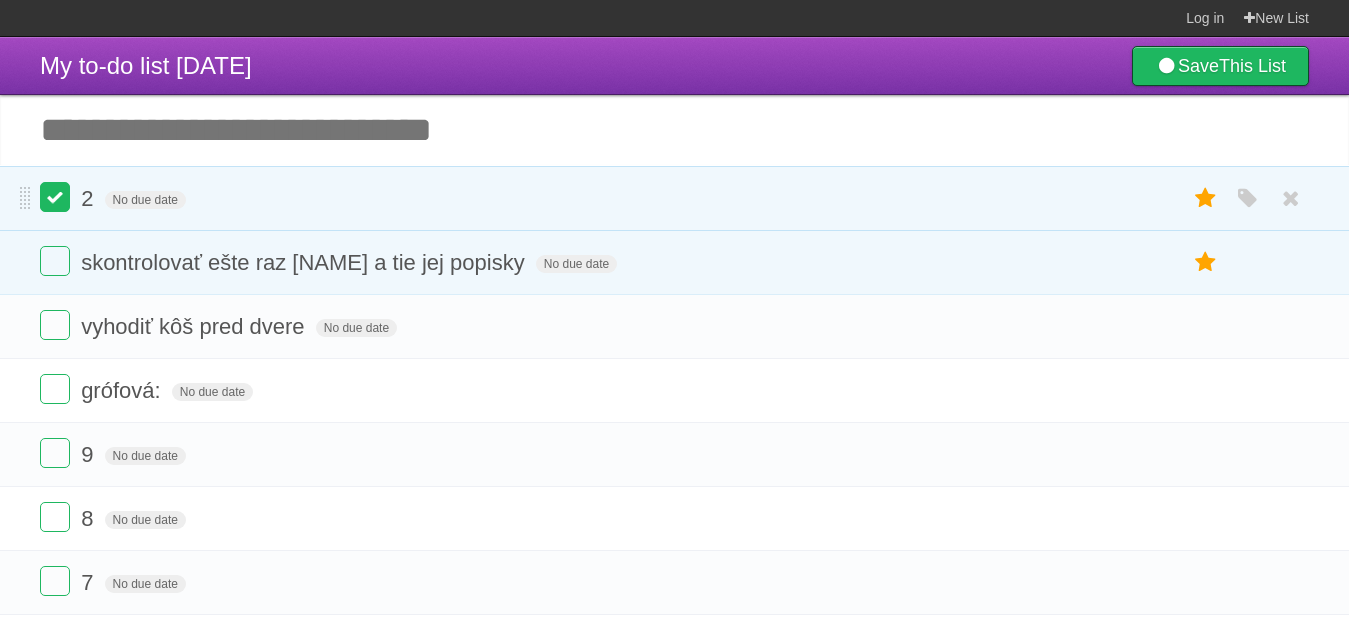 click at bounding box center [55, 197] 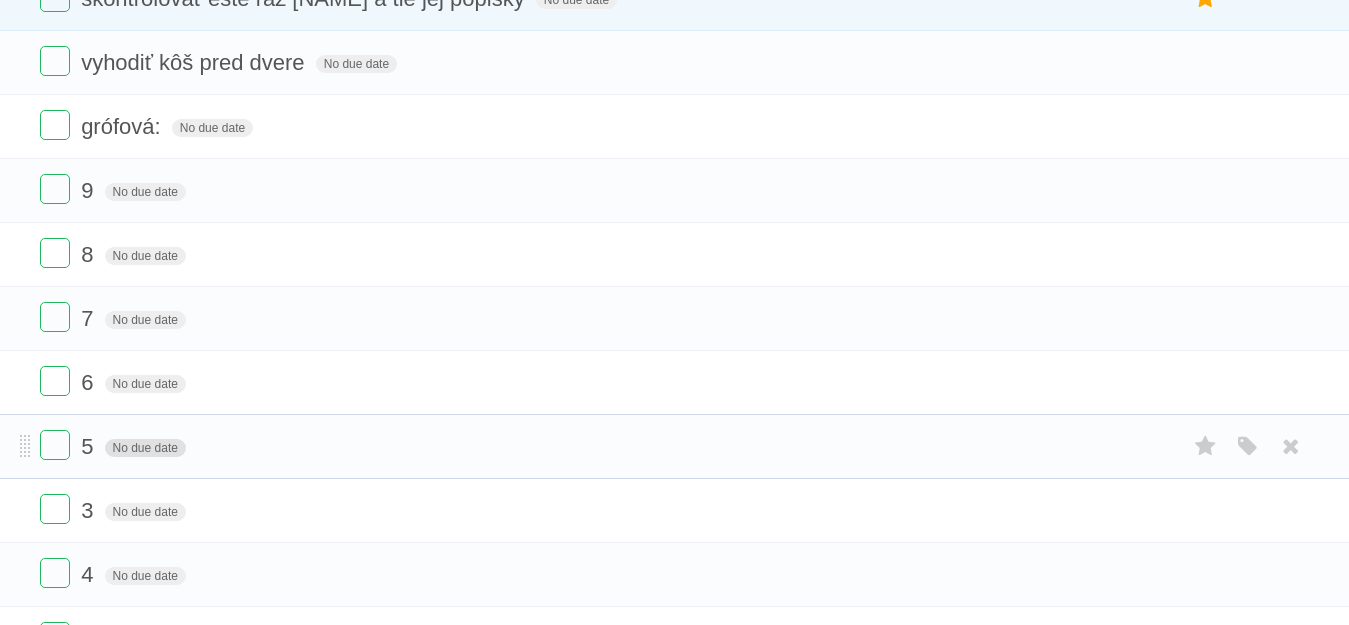 scroll, scrollTop: 300, scrollLeft: 0, axis: vertical 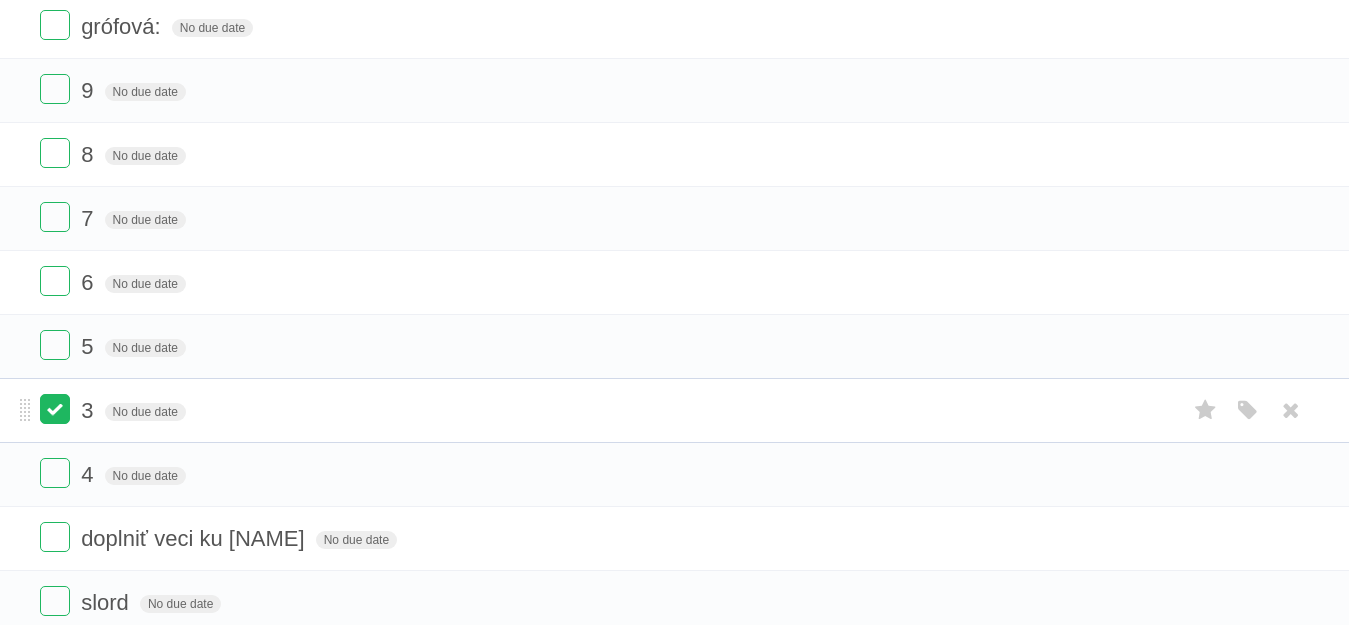click at bounding box center (55, 409) 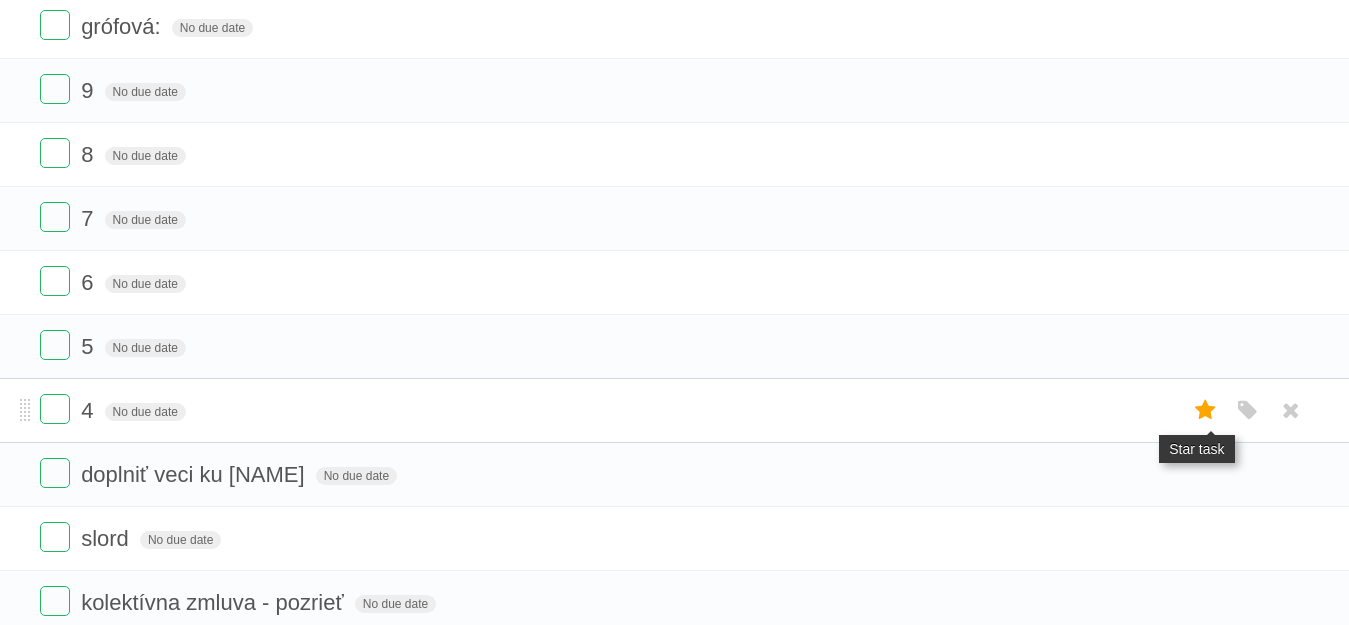 click at bounding box center (1206, 410) 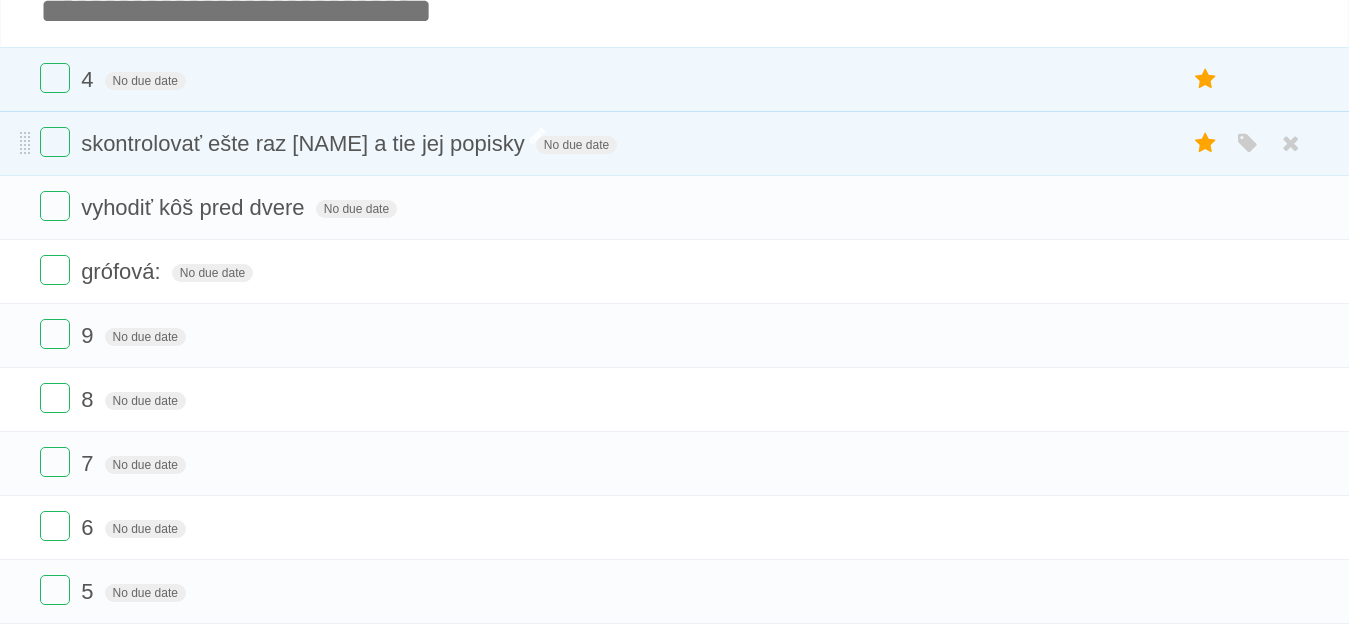 scroll, scrollTop: 64, scrollLeft: 0, axis: vertical 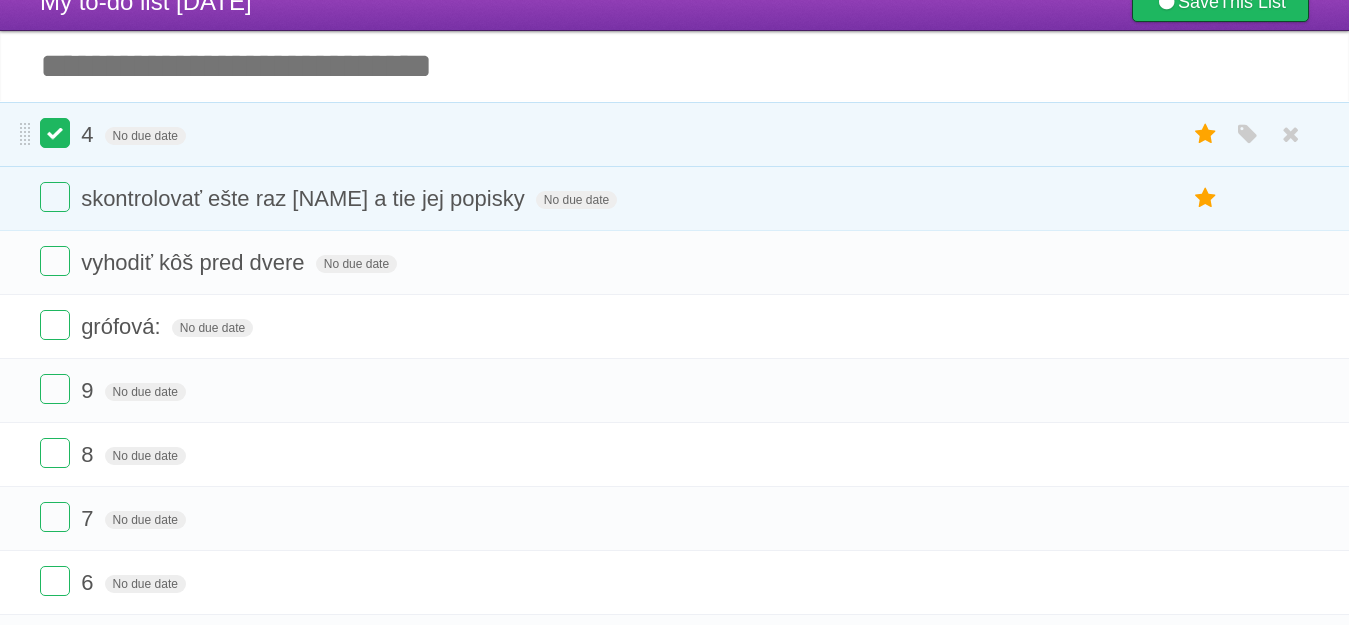 click at bounding box center [55, 133] 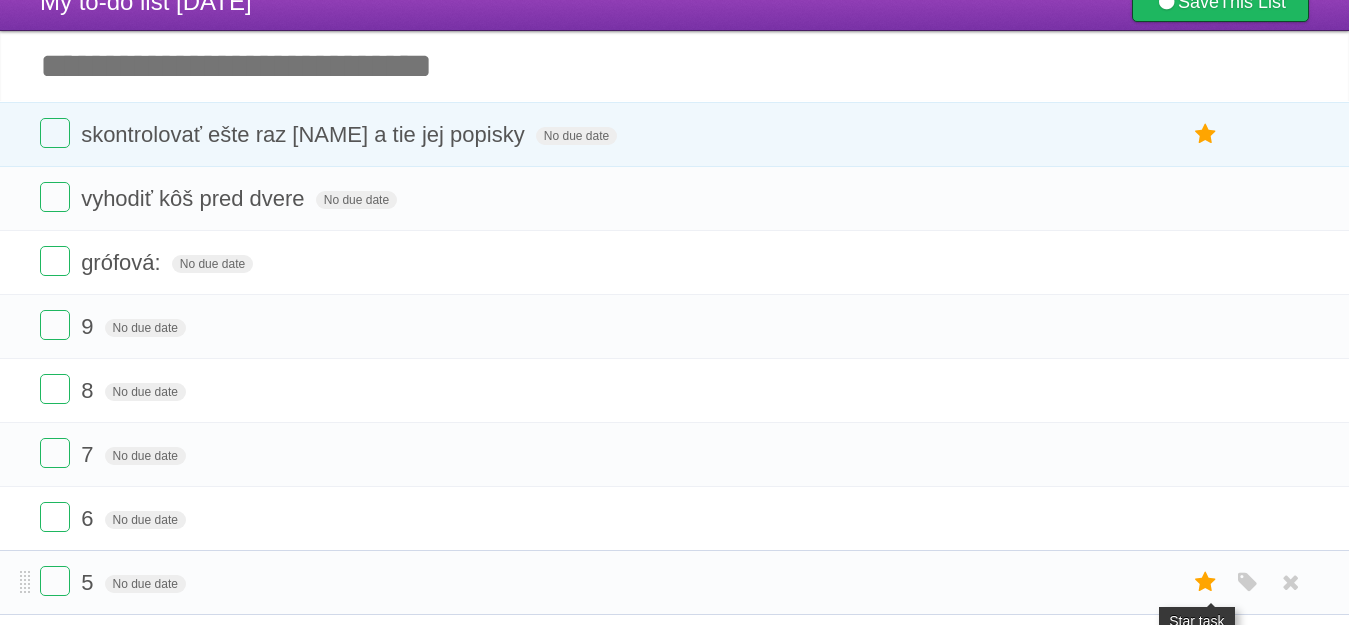 click at bounding box center (1206, 582) 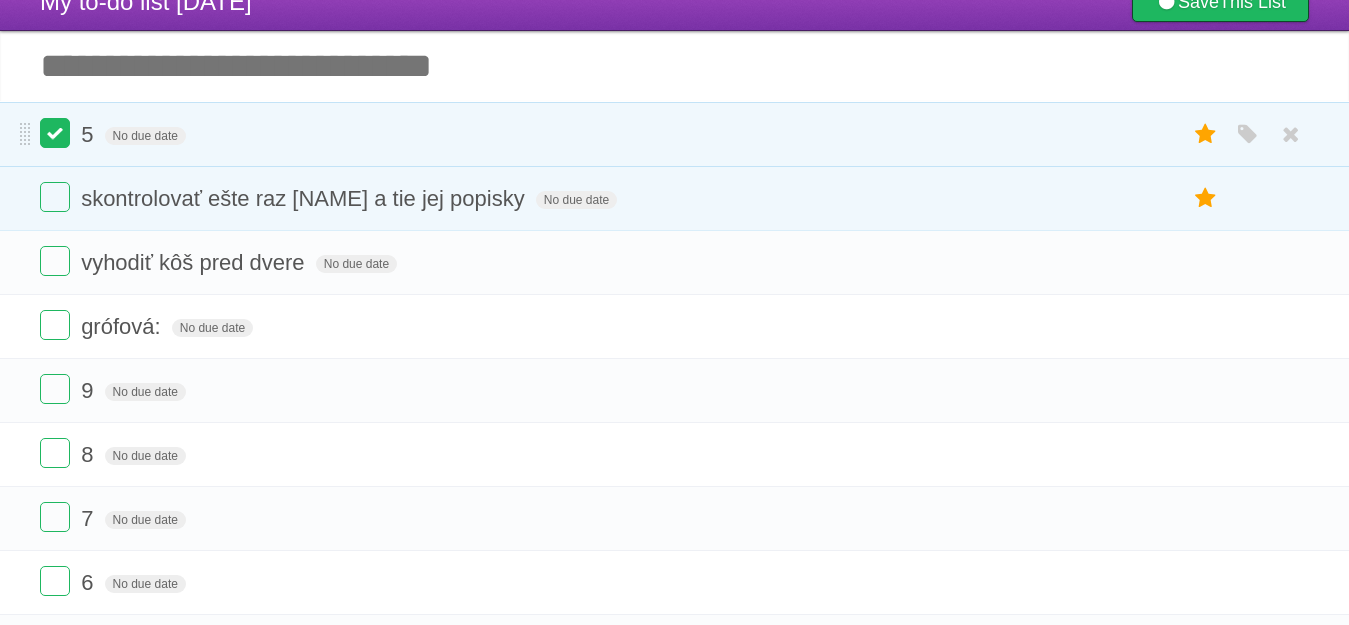 click at bounding box center (55, 133) 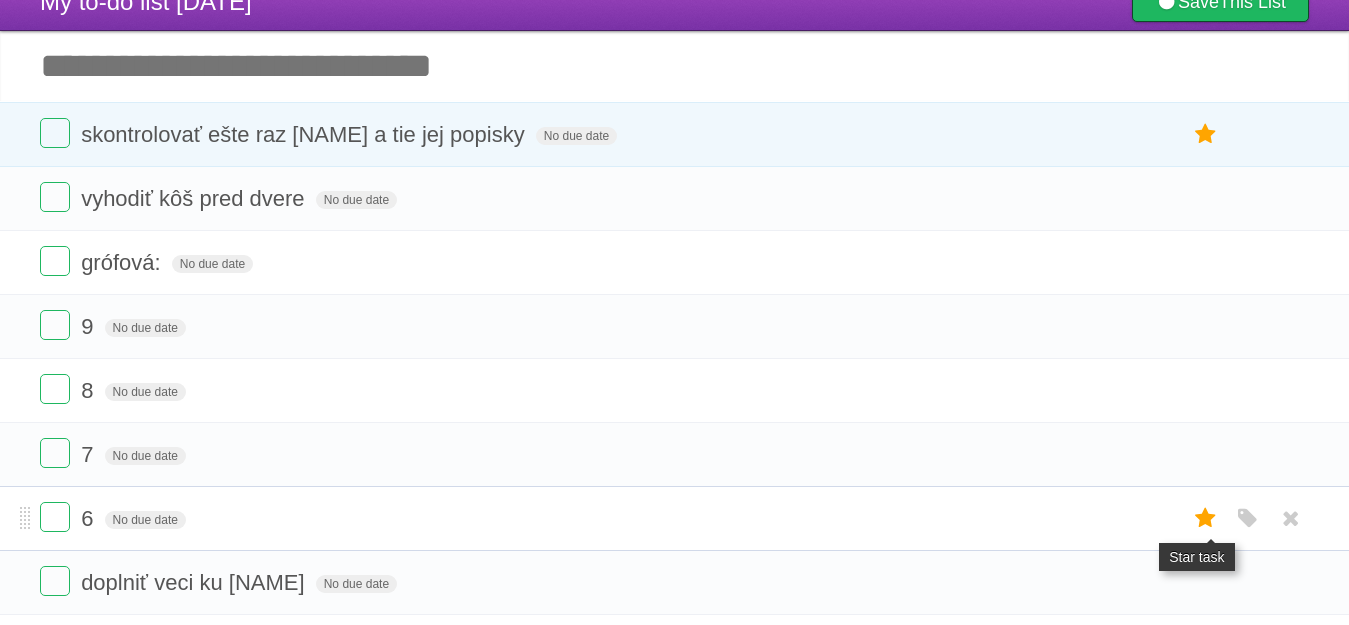 click at bounding box center (1206, 518) 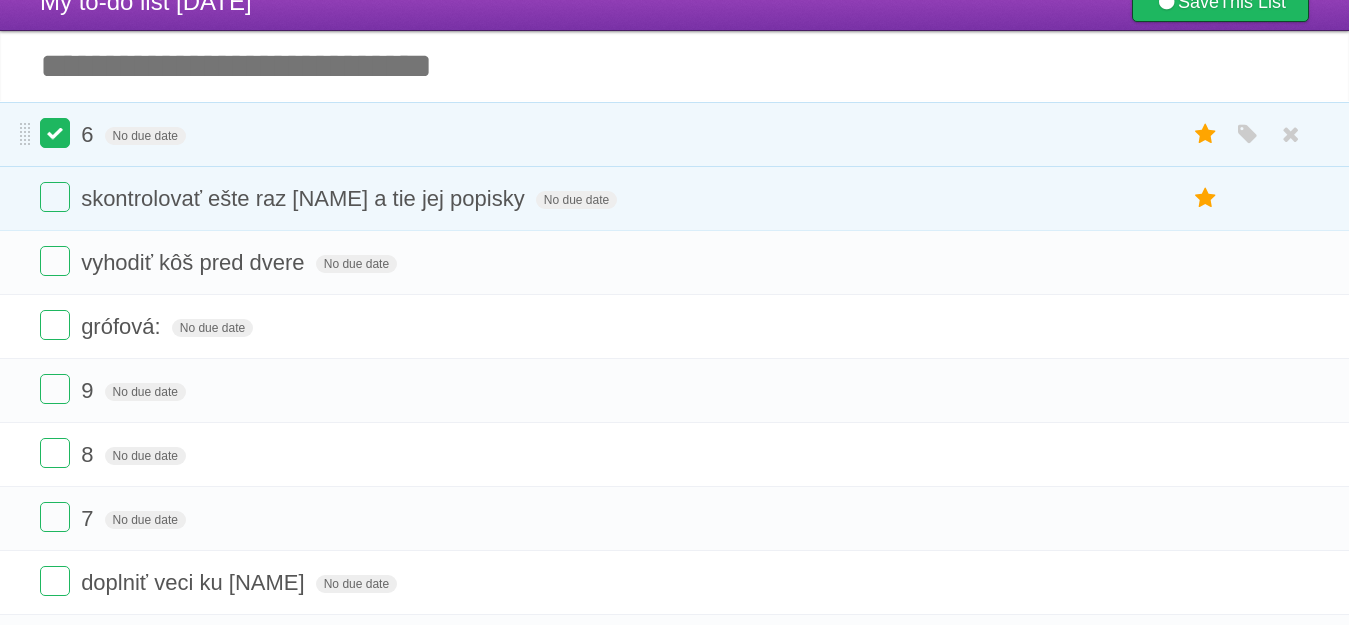 click at bounding box center [55, 133] 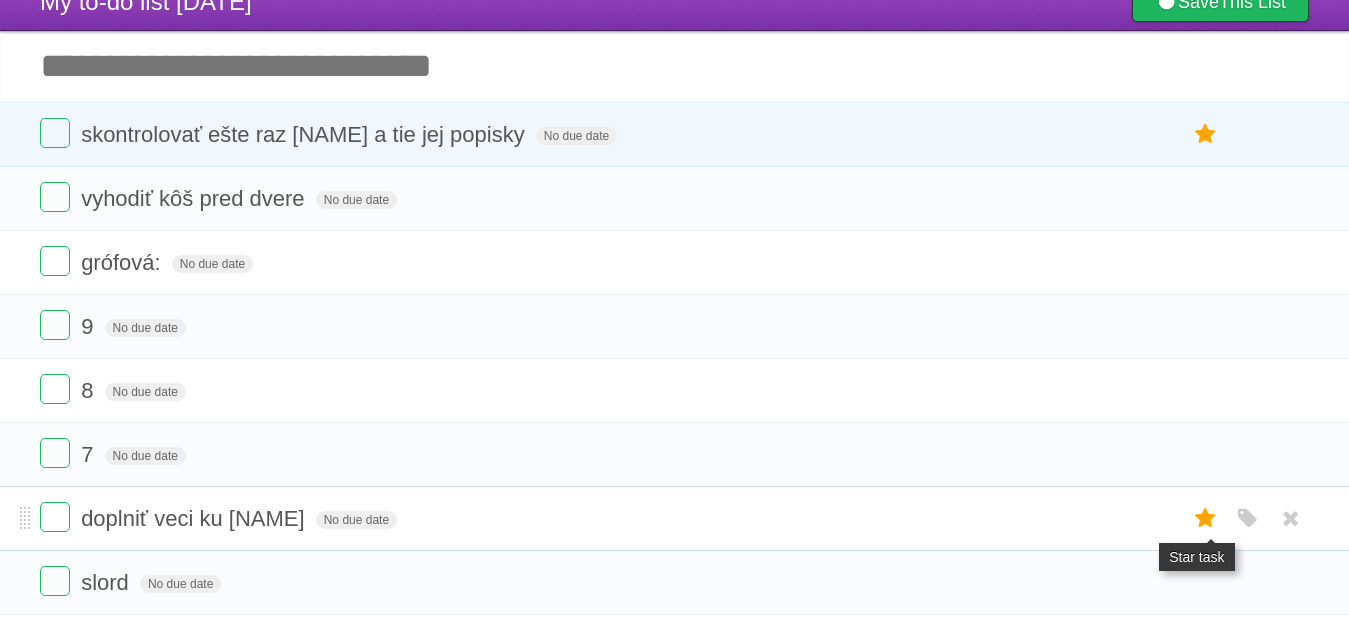 click at bounding box center [1206, 518] 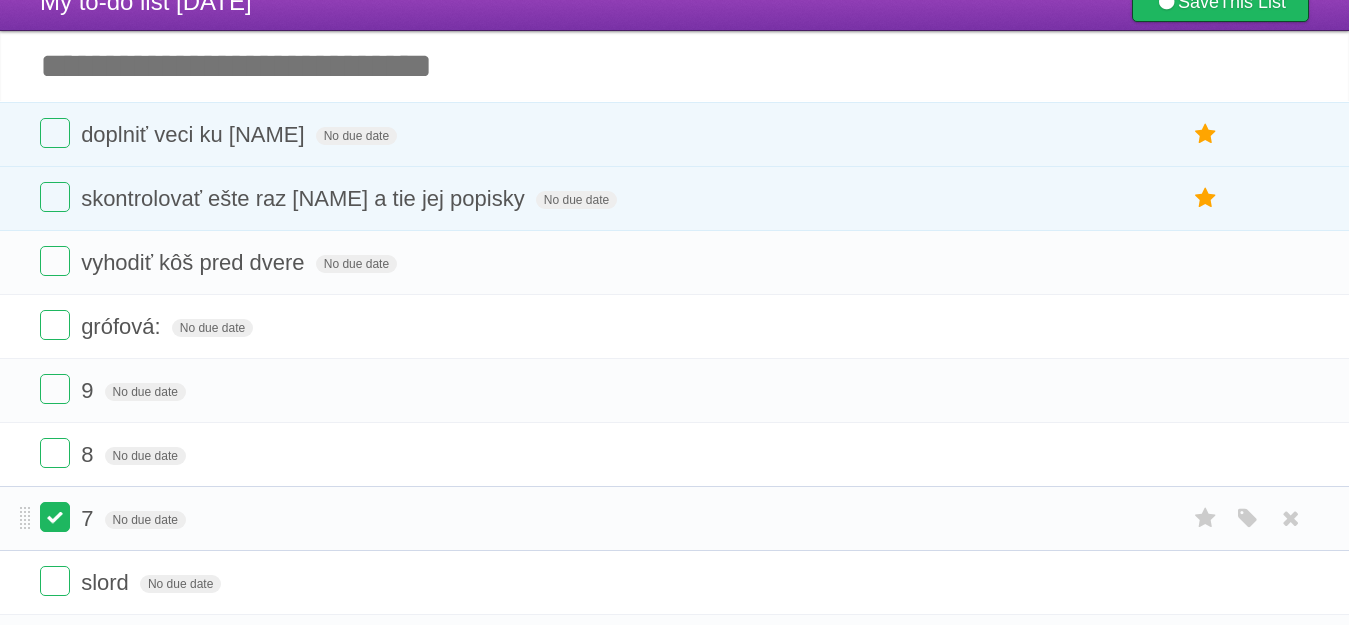 click at bounding box center [55, 517] 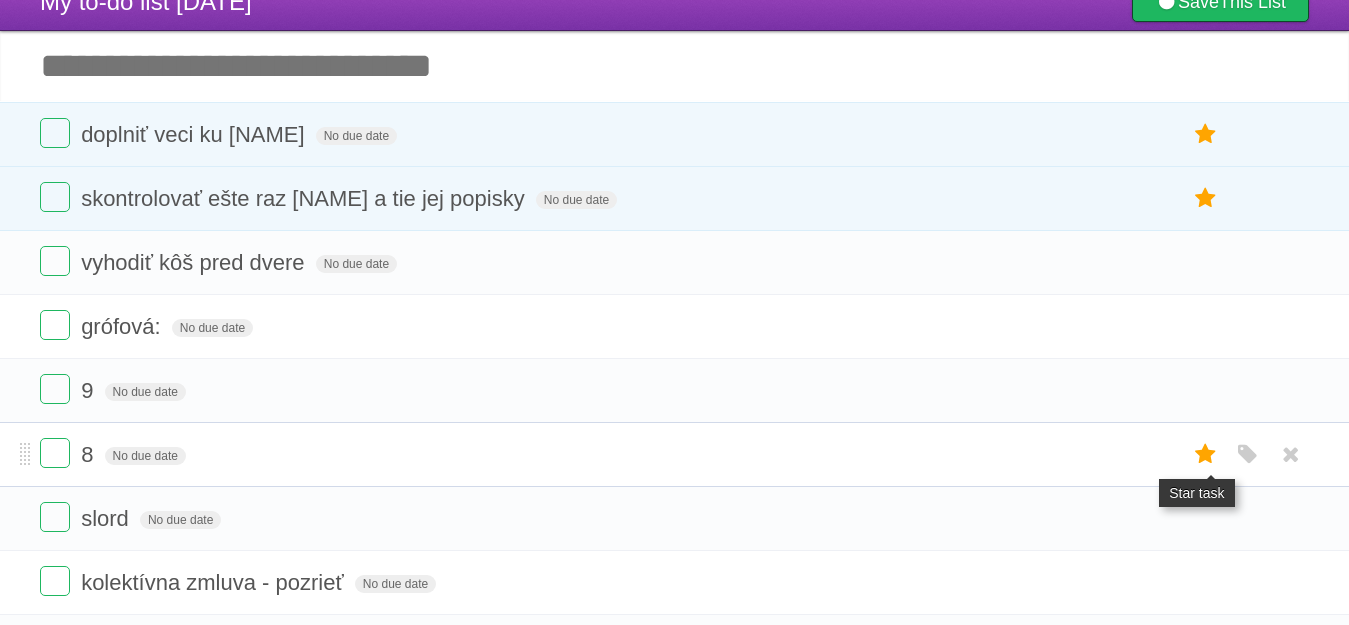 click at bounding box center [1206, 454] 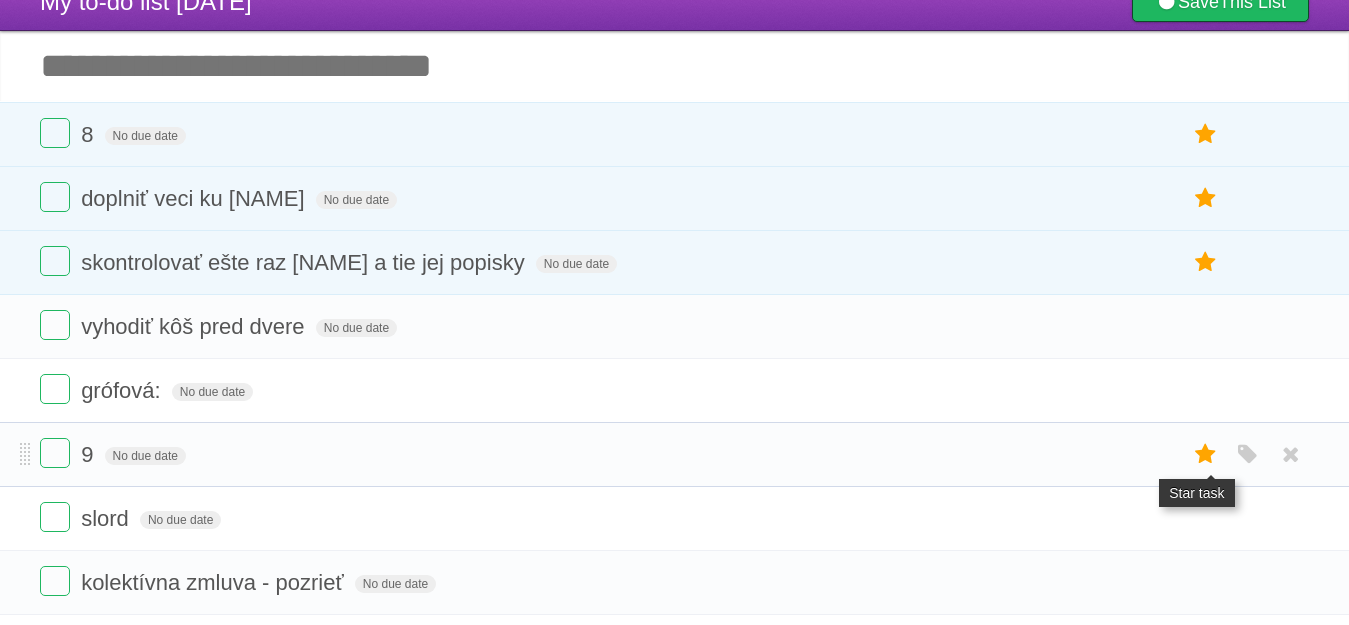 click at bounding box center (1206, 454) 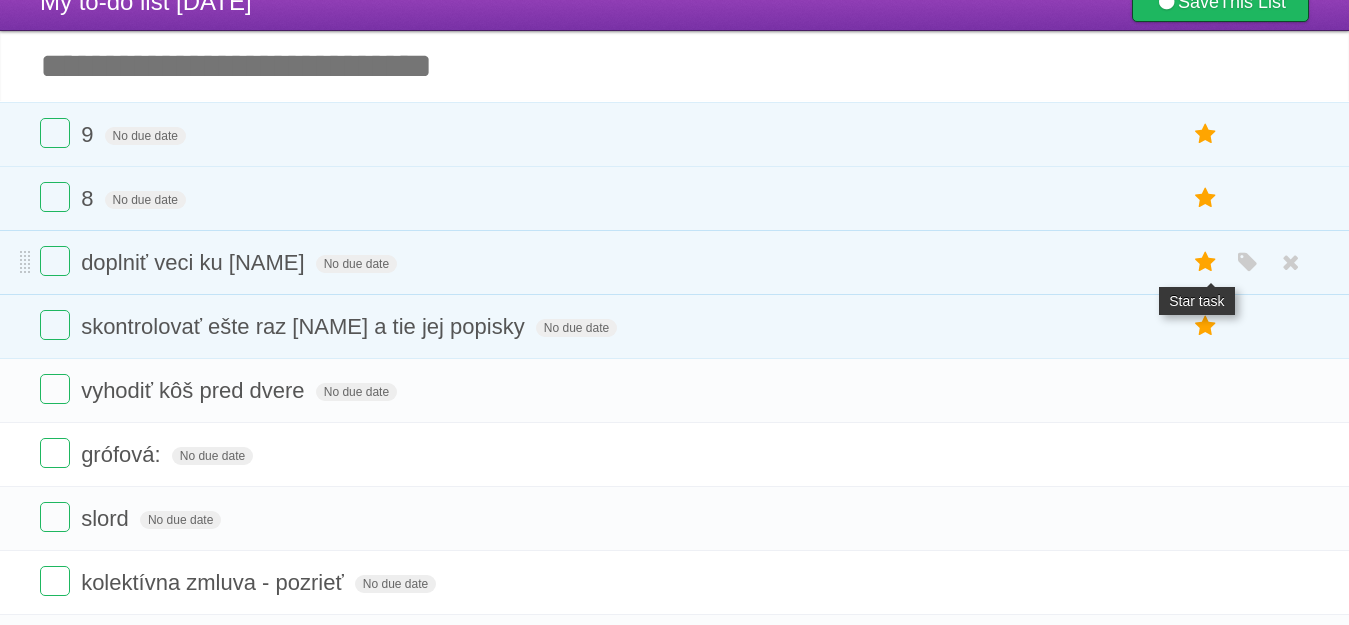 click at bounding box center [1206, 262] 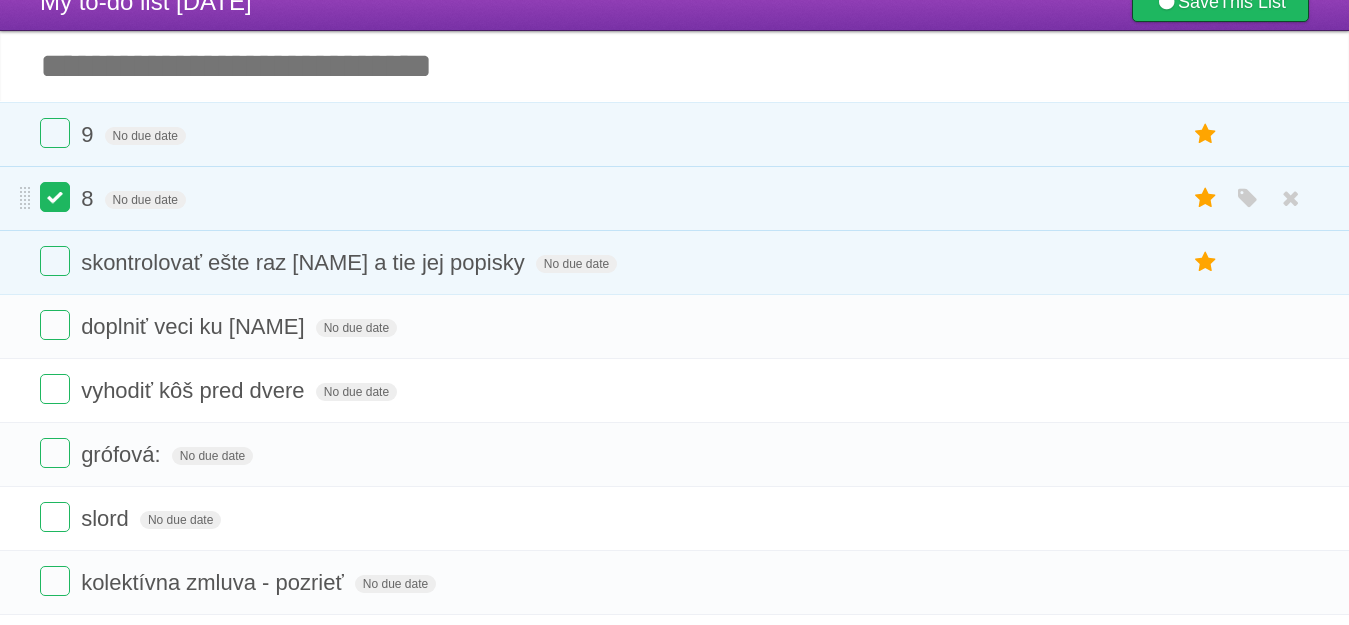 click at bounding box center (55, 197) 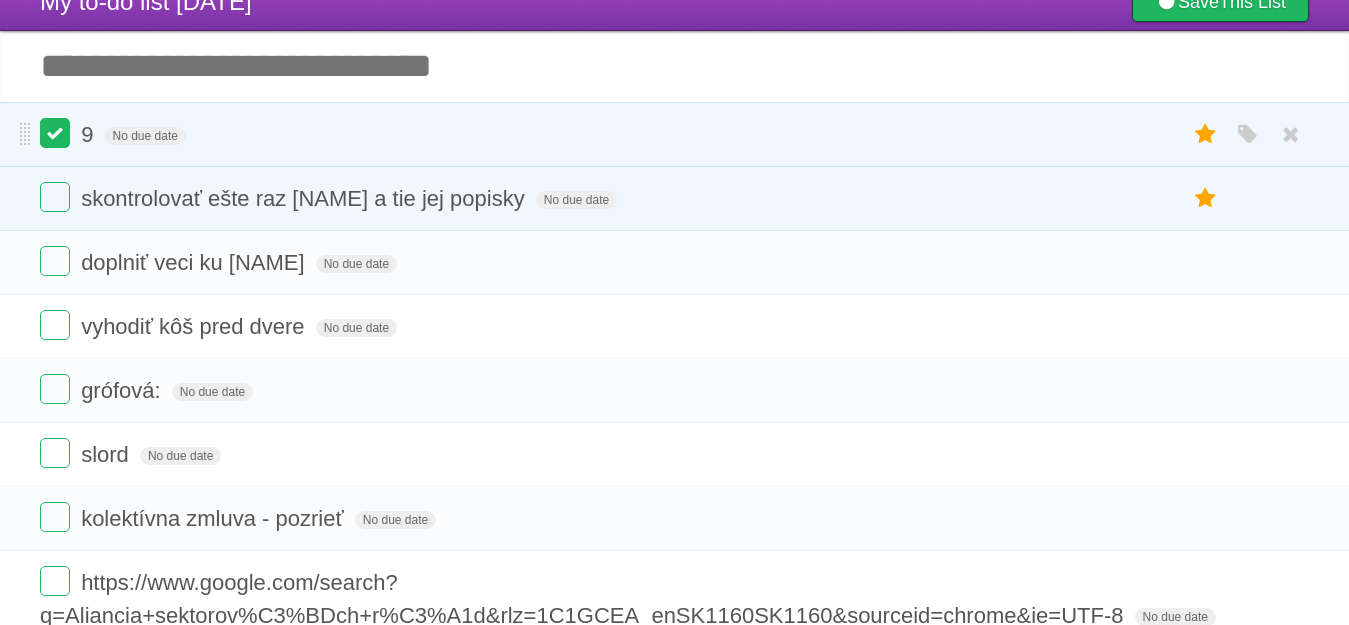 click at bounding box center [55, 133] 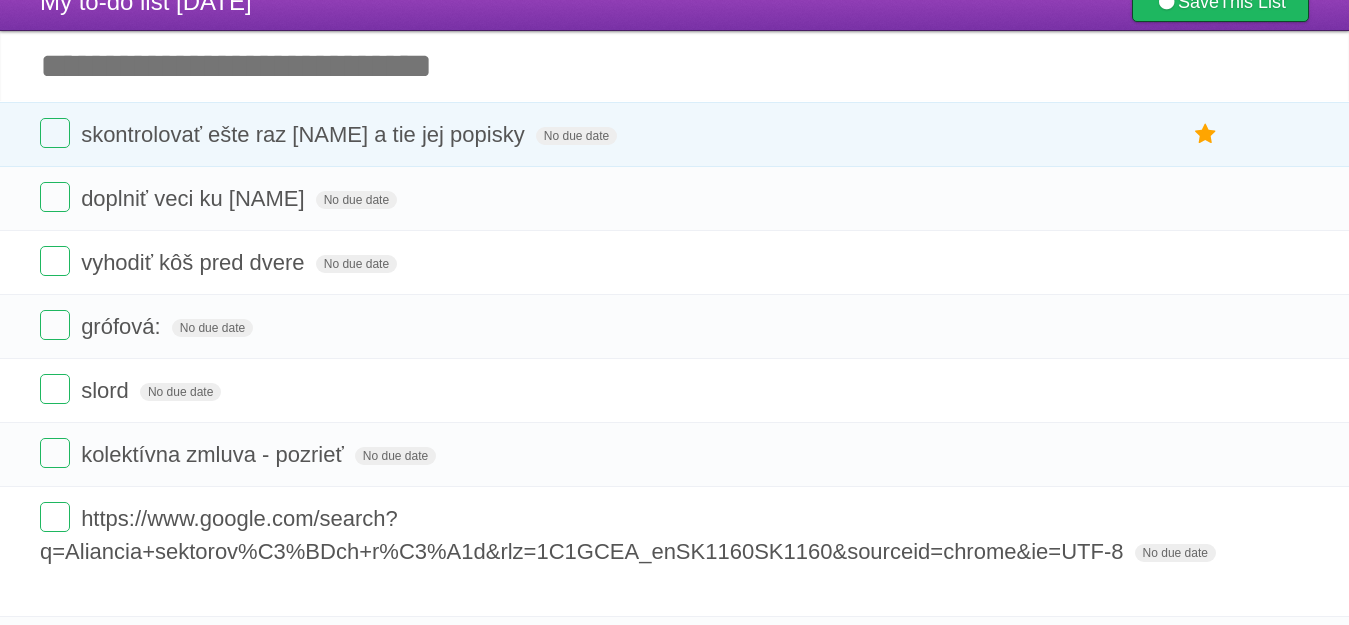 click at bounding box center (55, 133) 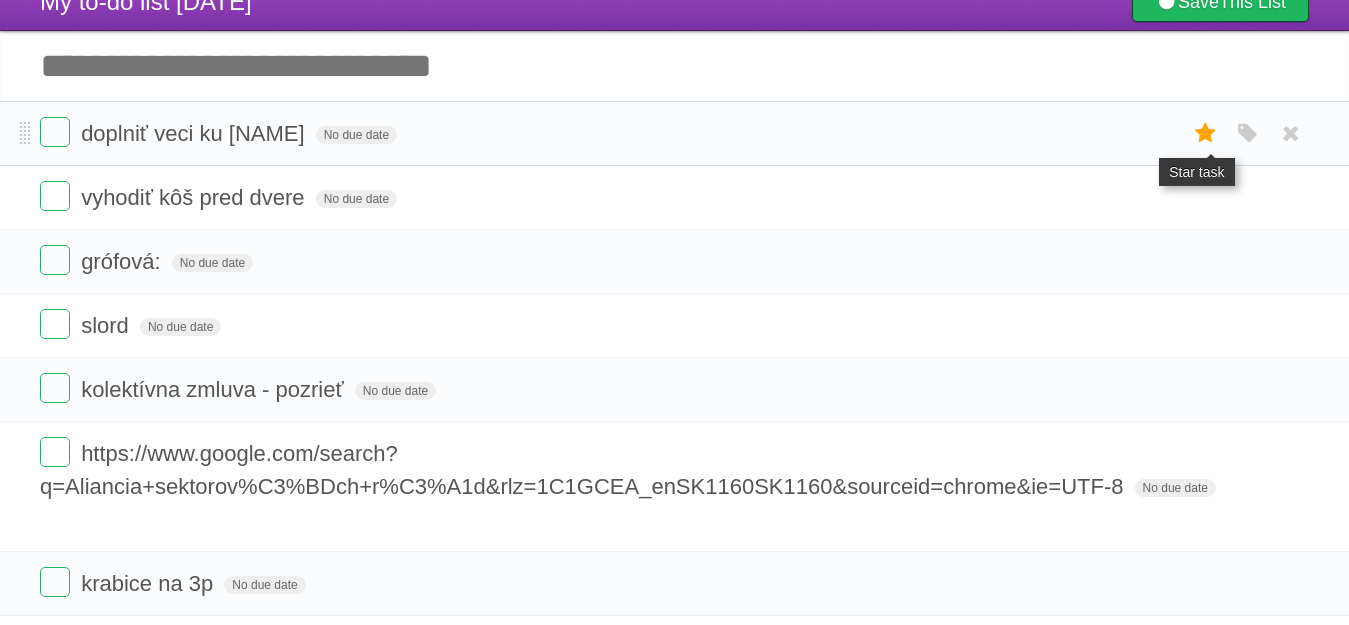 click at bounding box center (1206, 133) 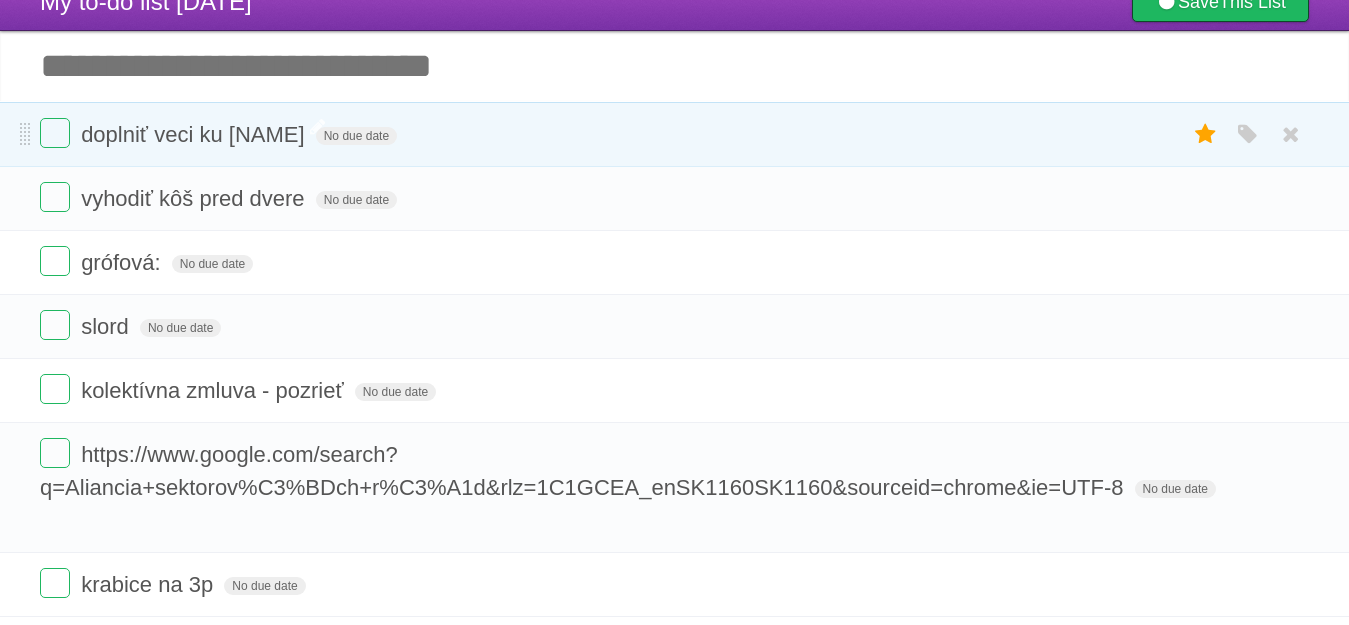 click on "doplniť veci ku [NAME]" at bounding box center [195, 134] 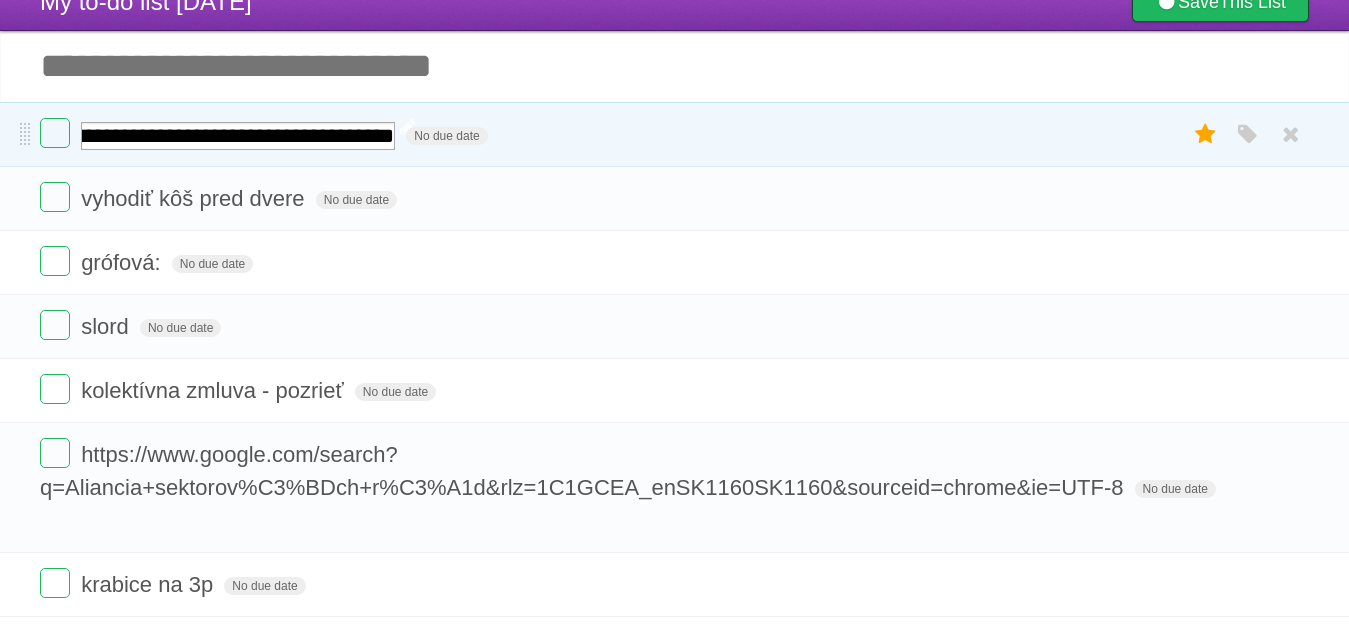 scroll, scrollTop: 0, scrollLeft: 390, axis: horizontal 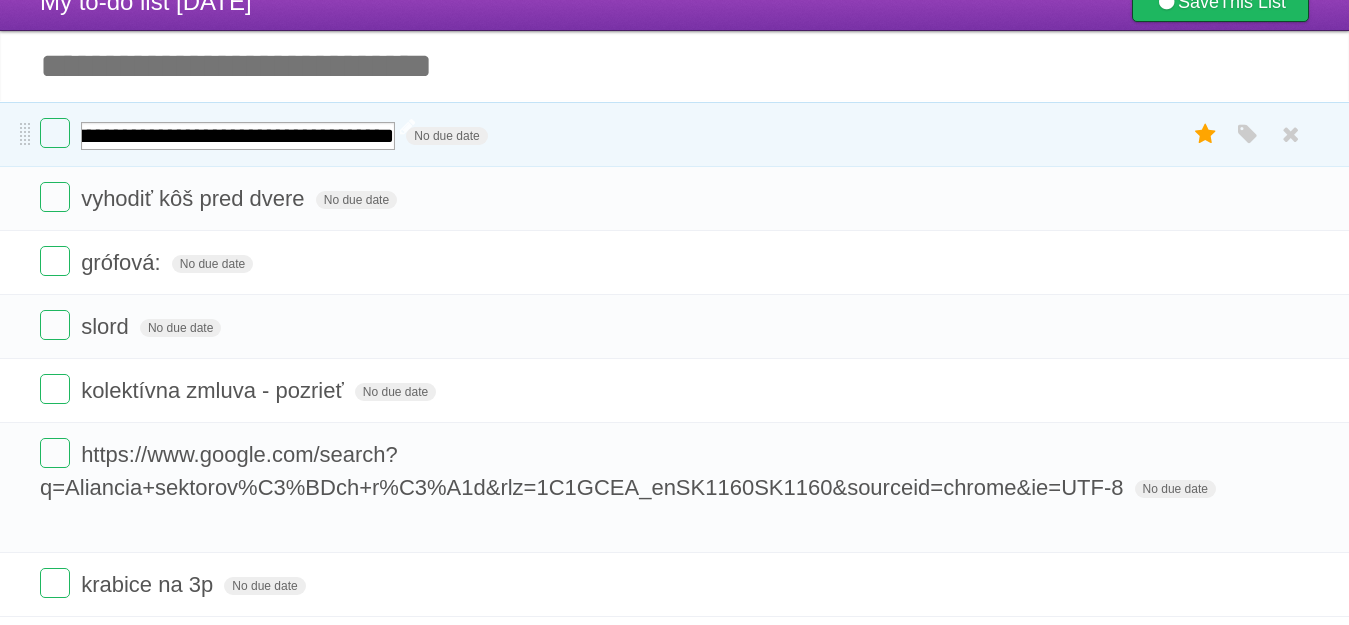 type on "**********" 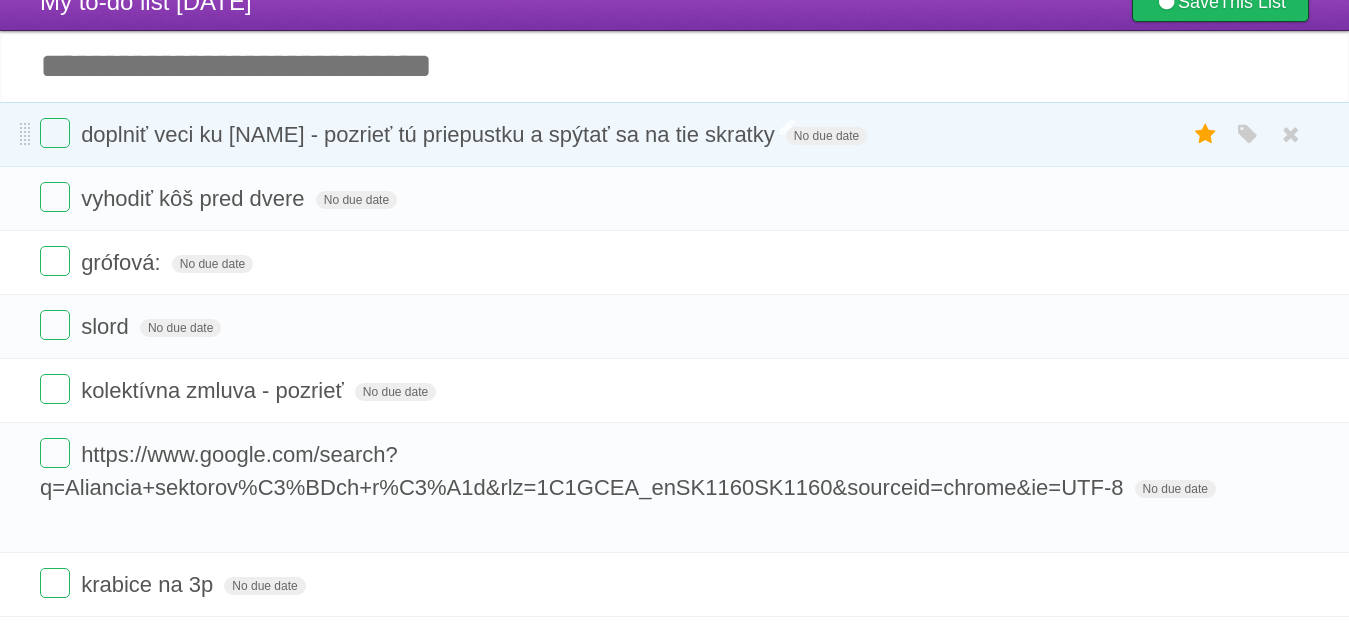 click on "Add another task" at bounding box center [674, 66] 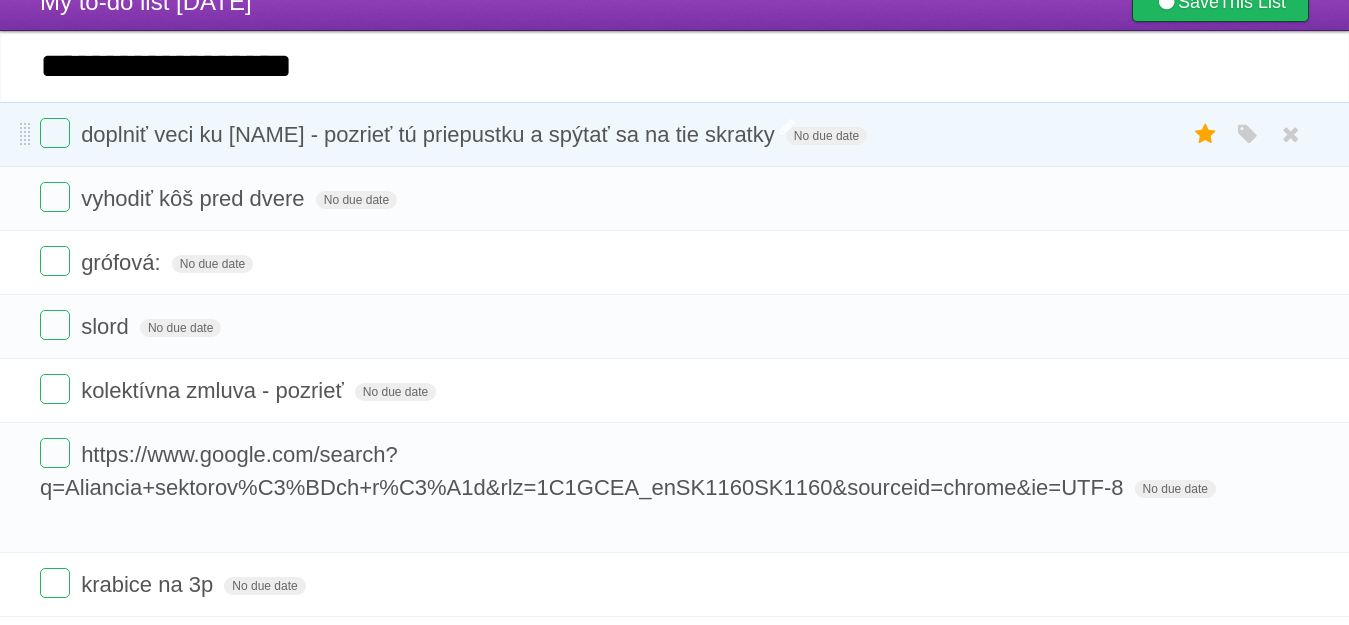 type on "**********" 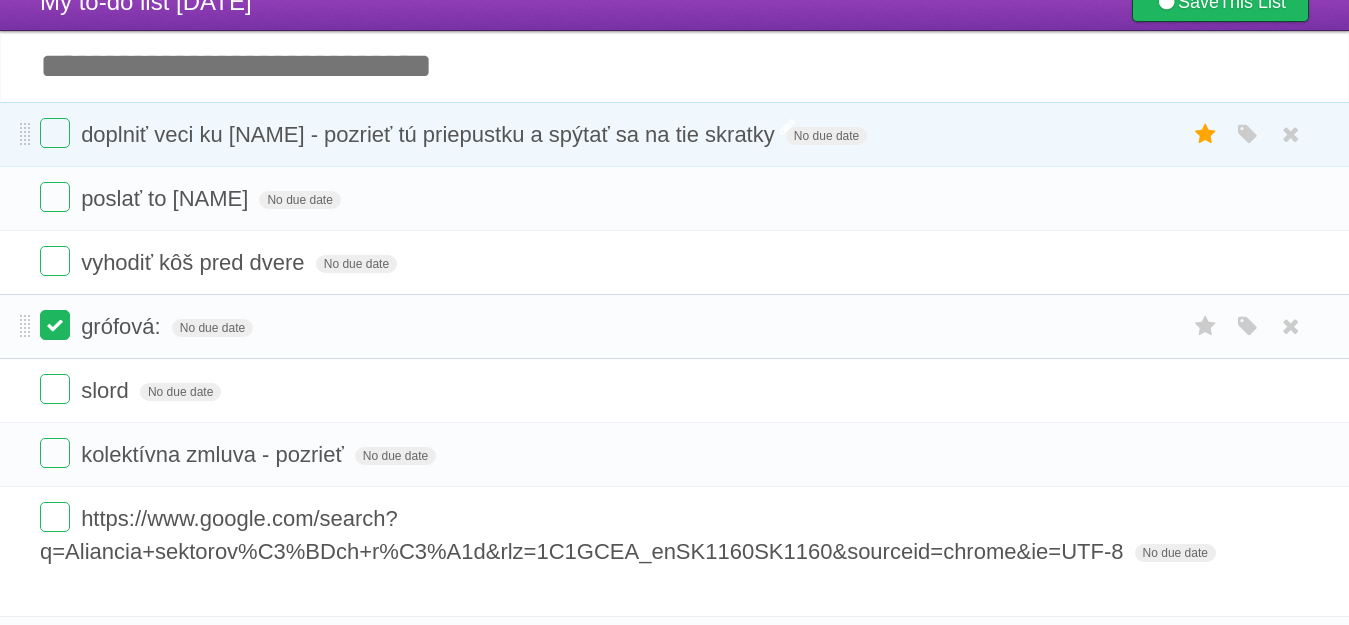 click at bounding box center (55, 325) 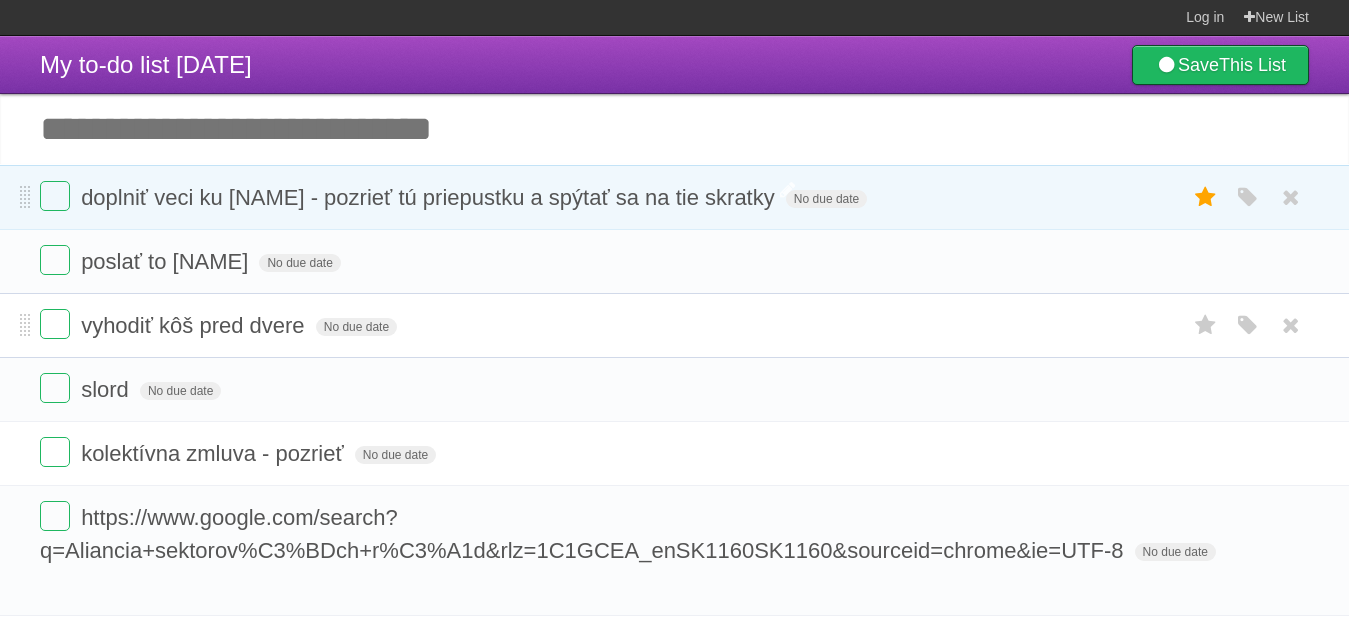 scroll, scrollTop: 0, scrollLeft: 0, axis: both 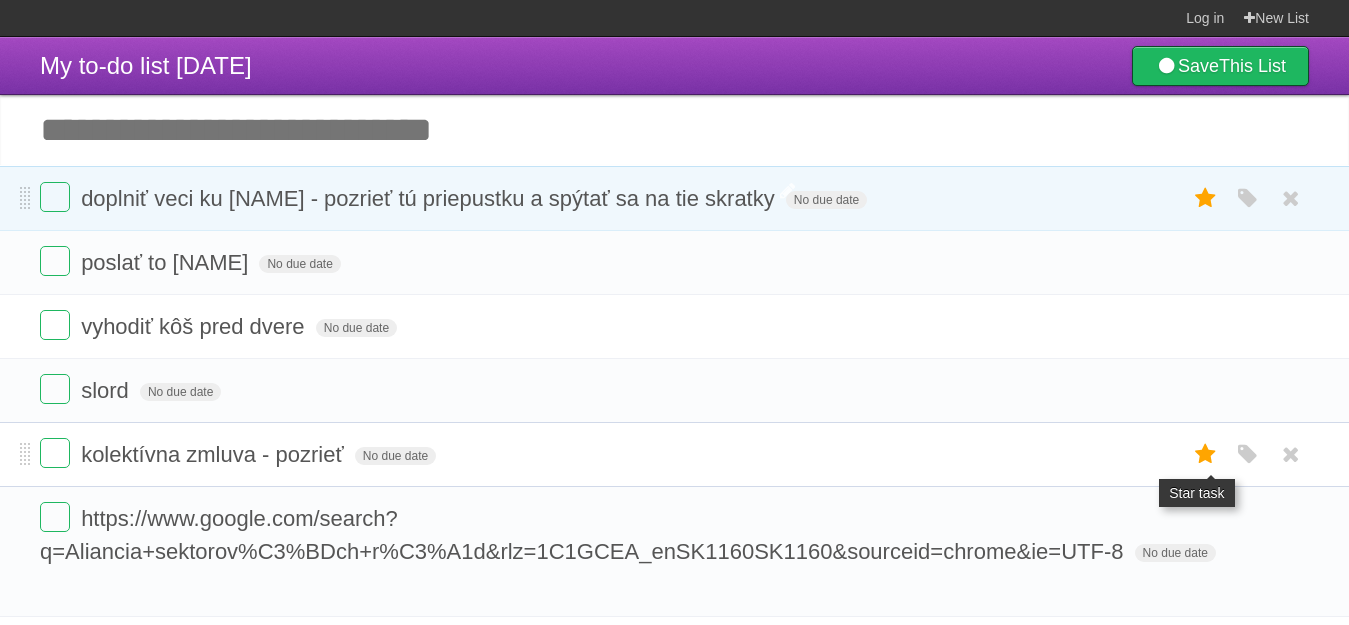 click at bounding box center [1206, 454] 